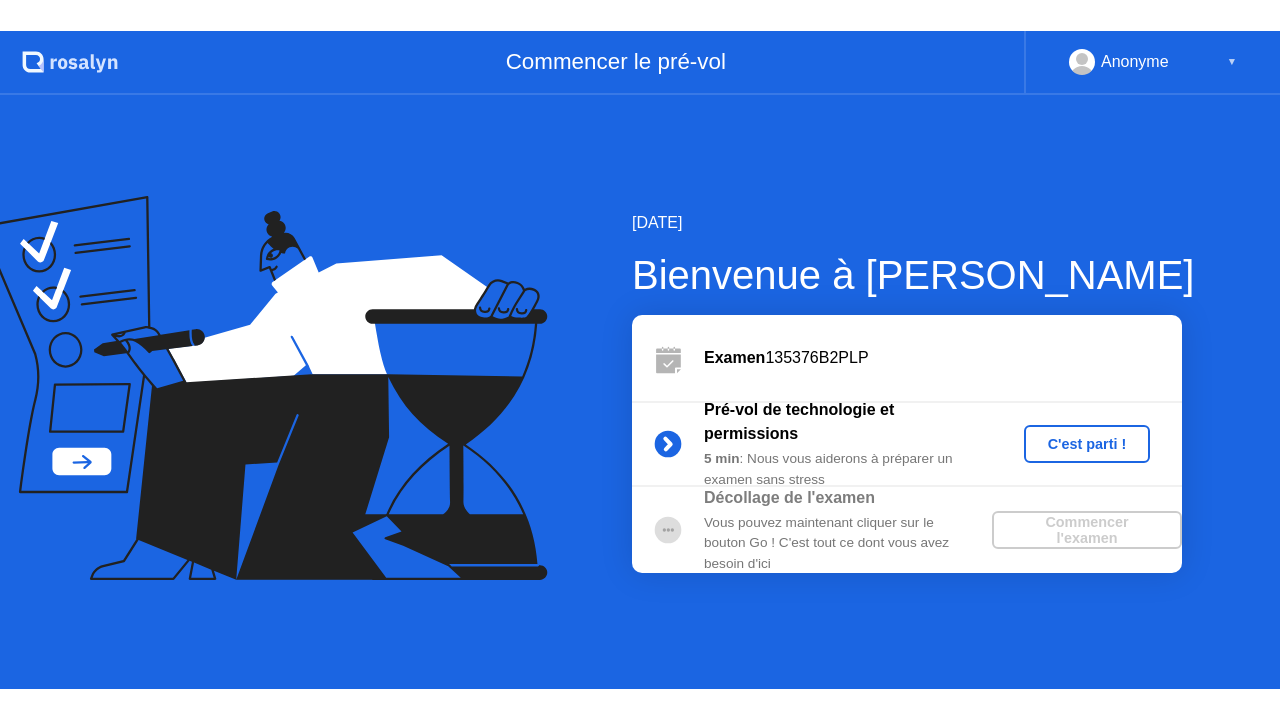 scroll, scrollTop: 0, scrollLeft: 0, axis: both 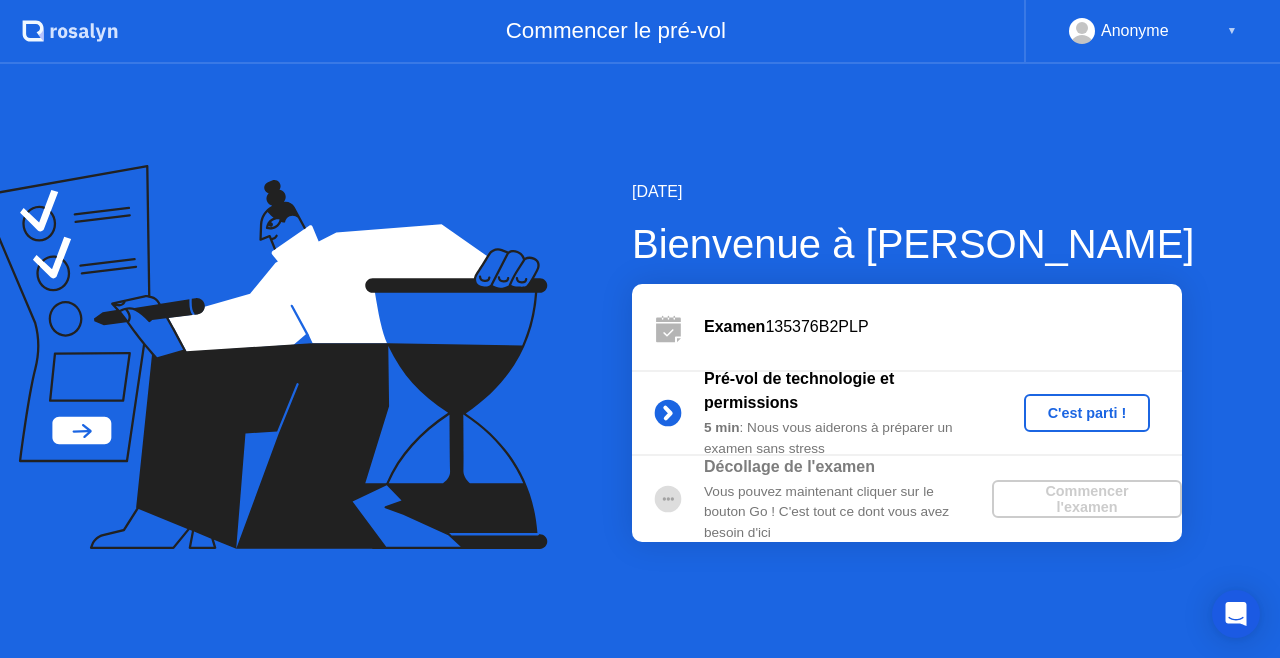 click on "Pré-vol de technologie et permissions" 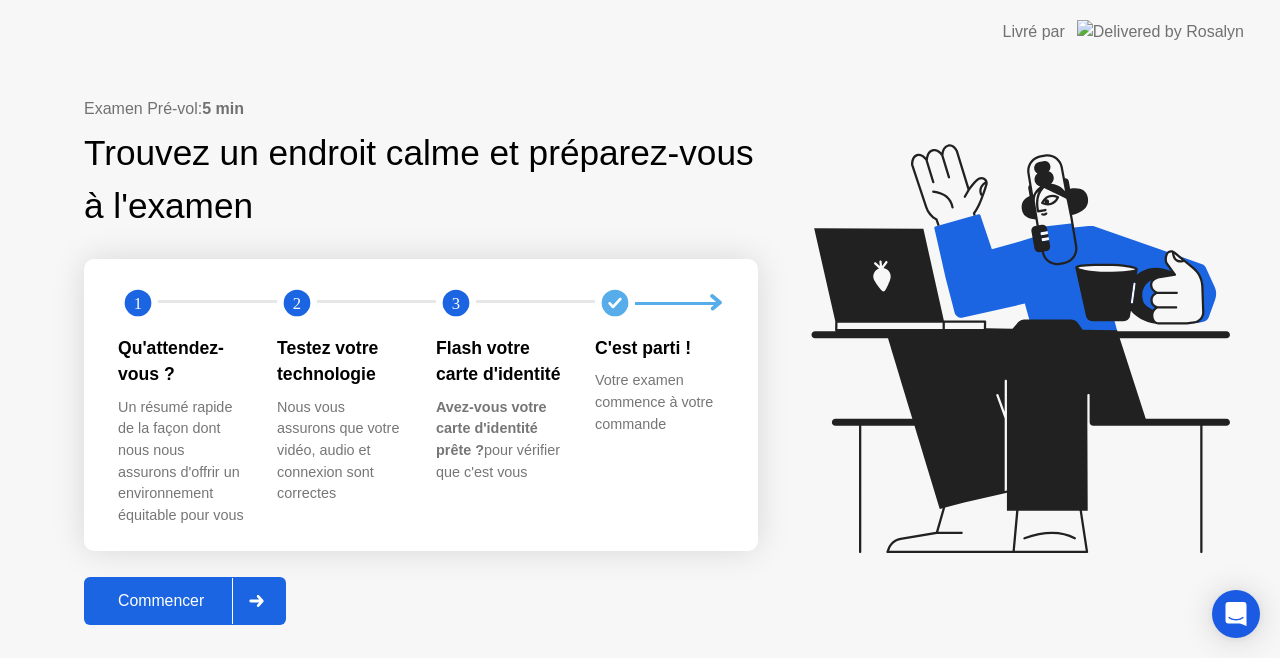 click on "Commencer" 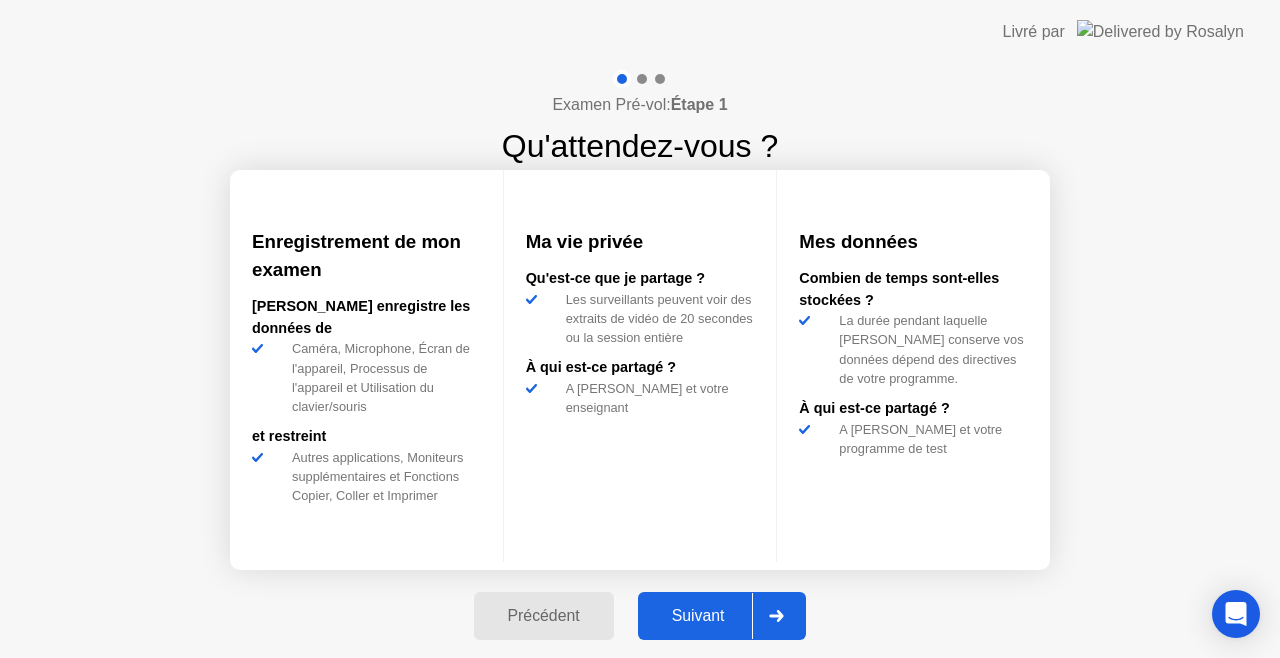 click on "Suivant" 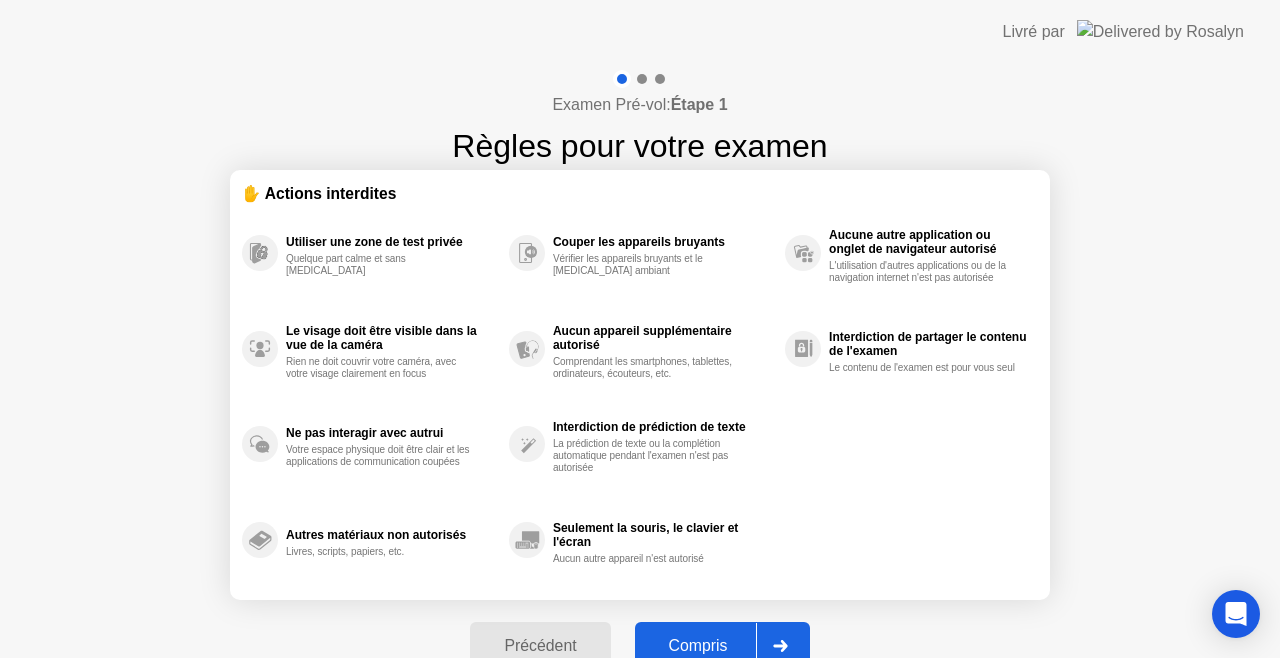 click on "Compris" 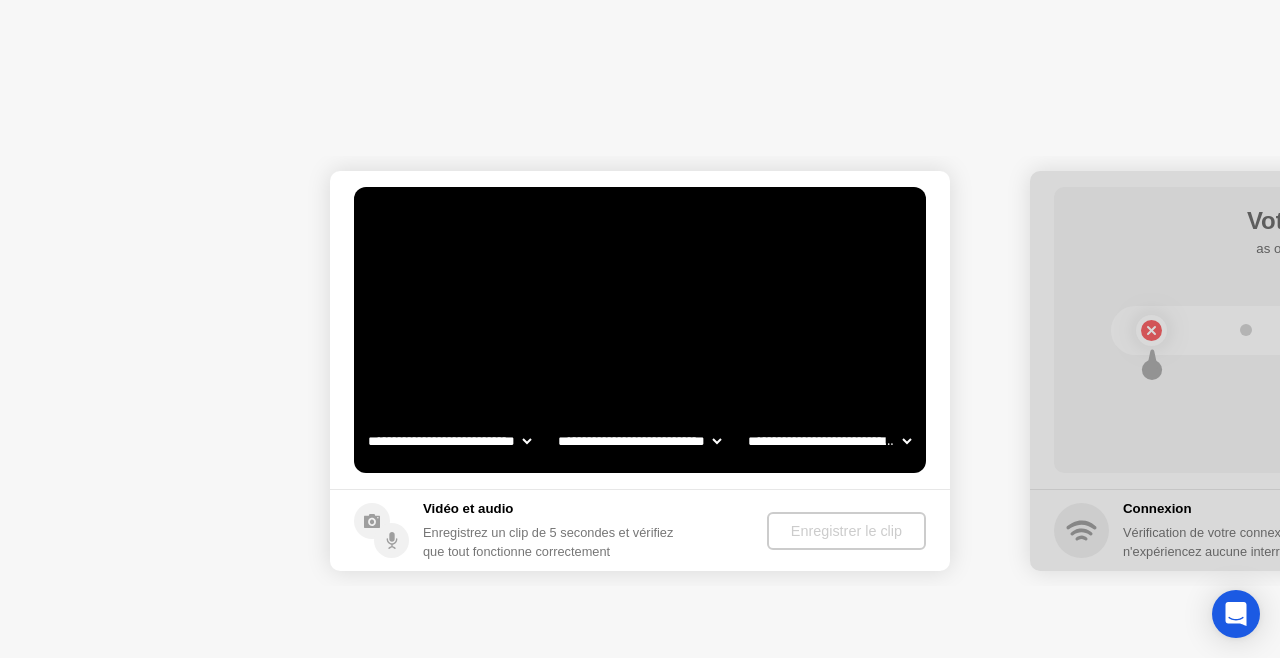 select on "**********" 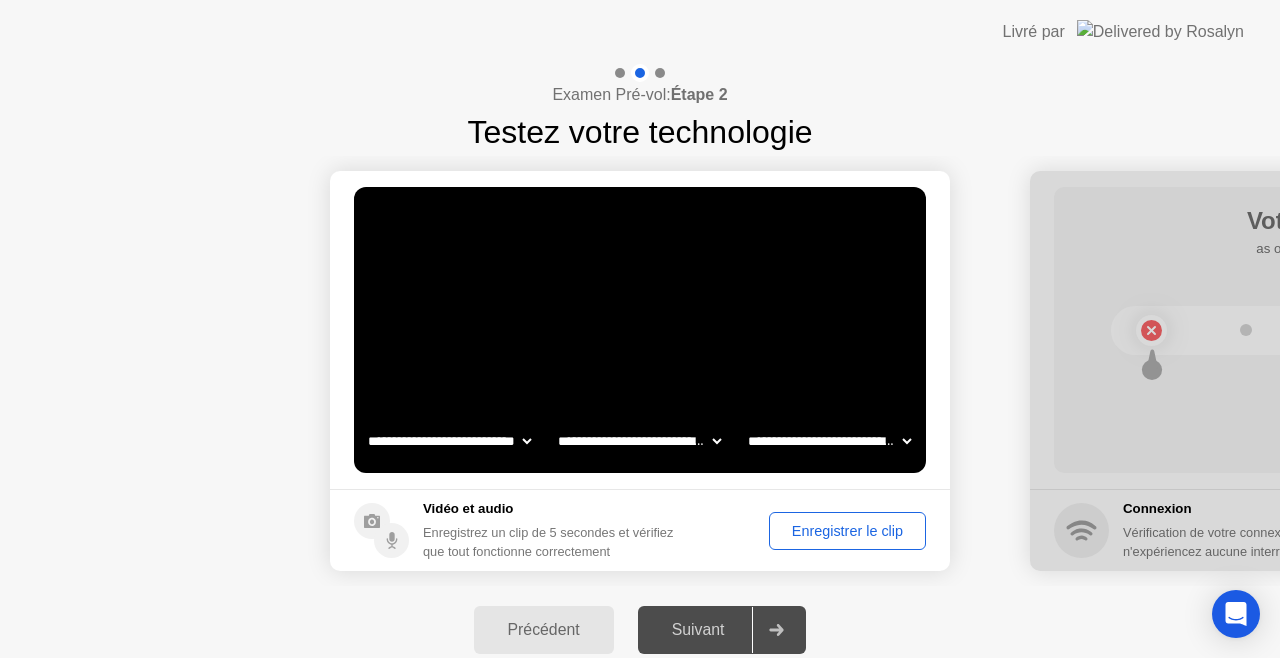 click 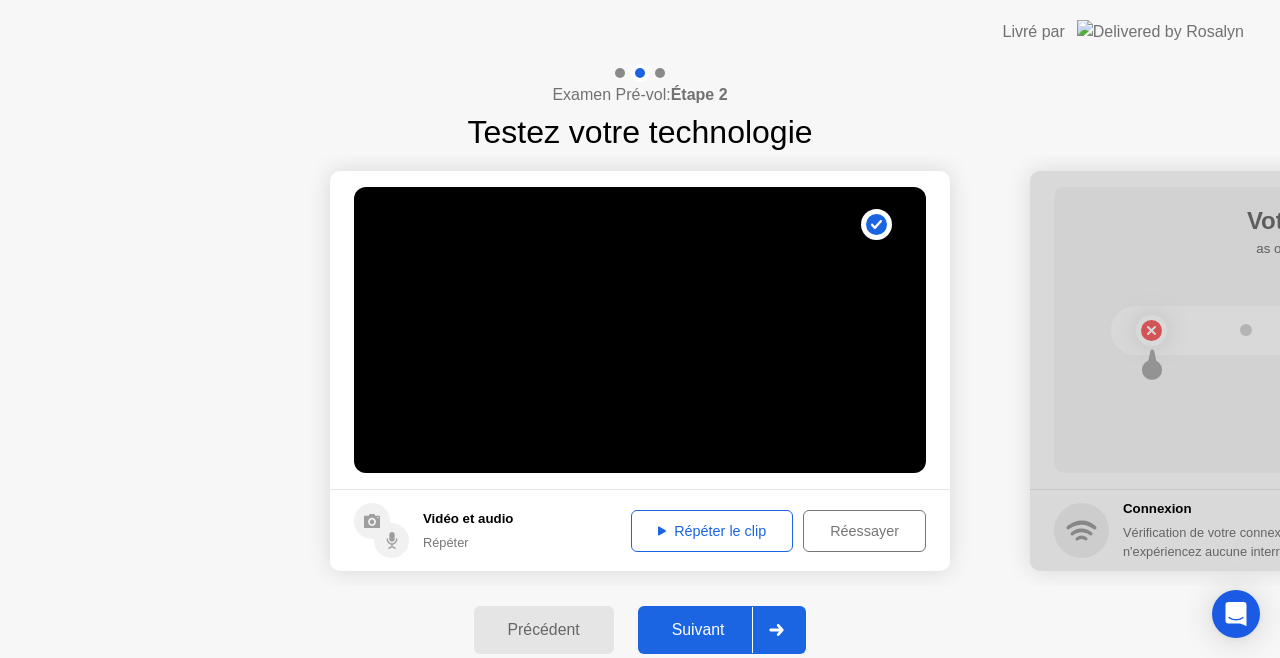 click on "Répéter le clip" 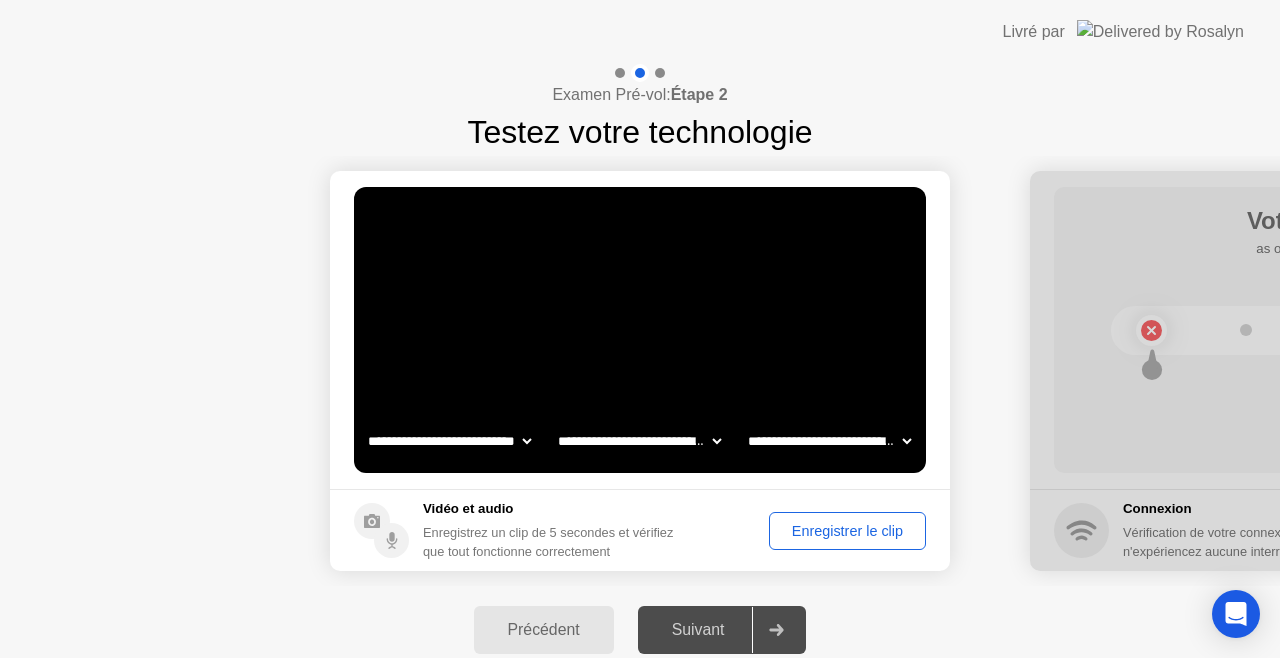 click 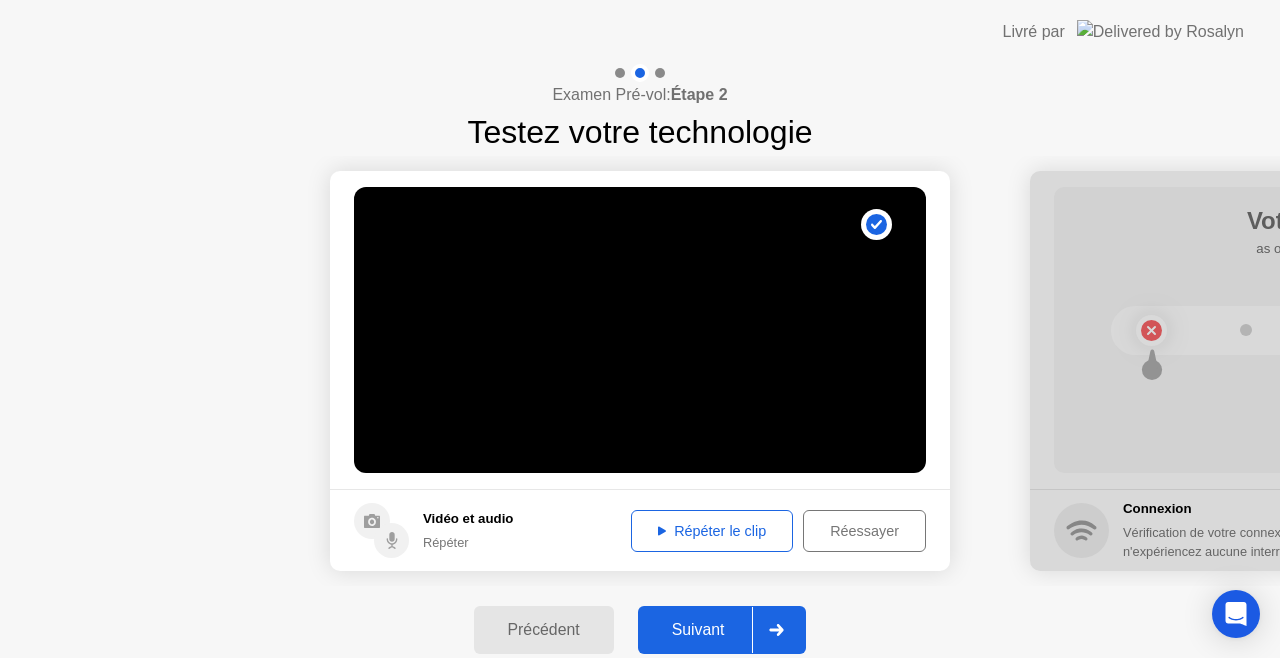 click on "Répéter le clip" 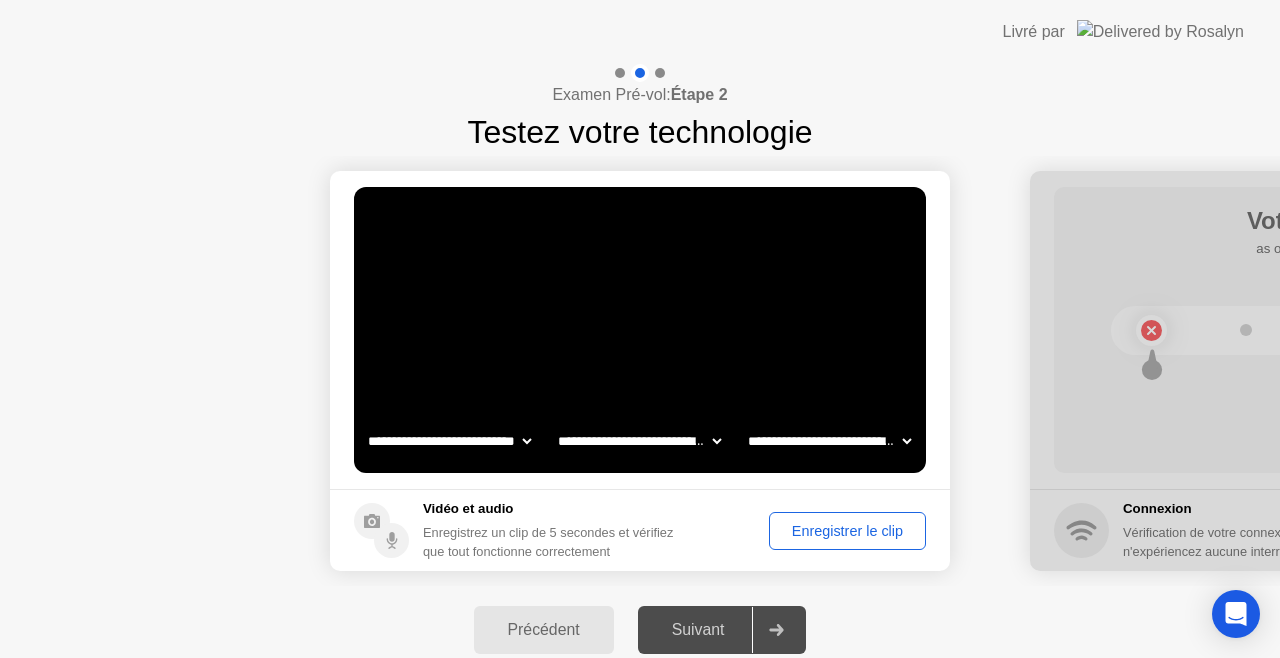 click on "Enregistrer le clip" 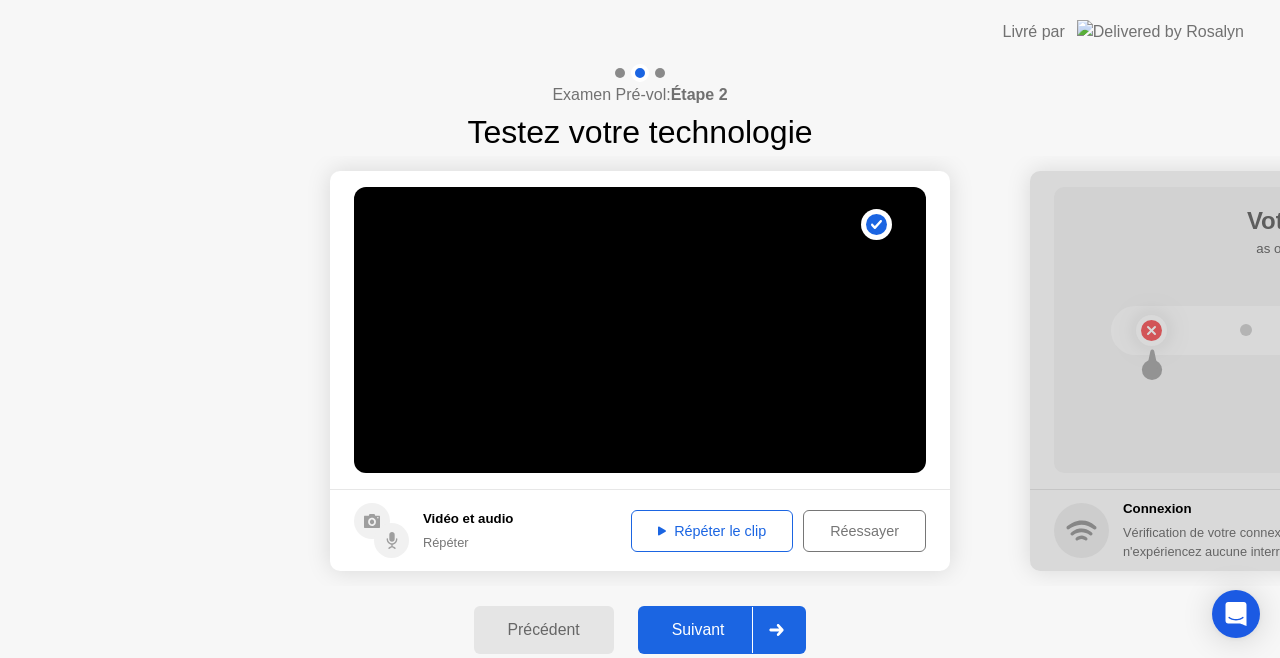 click 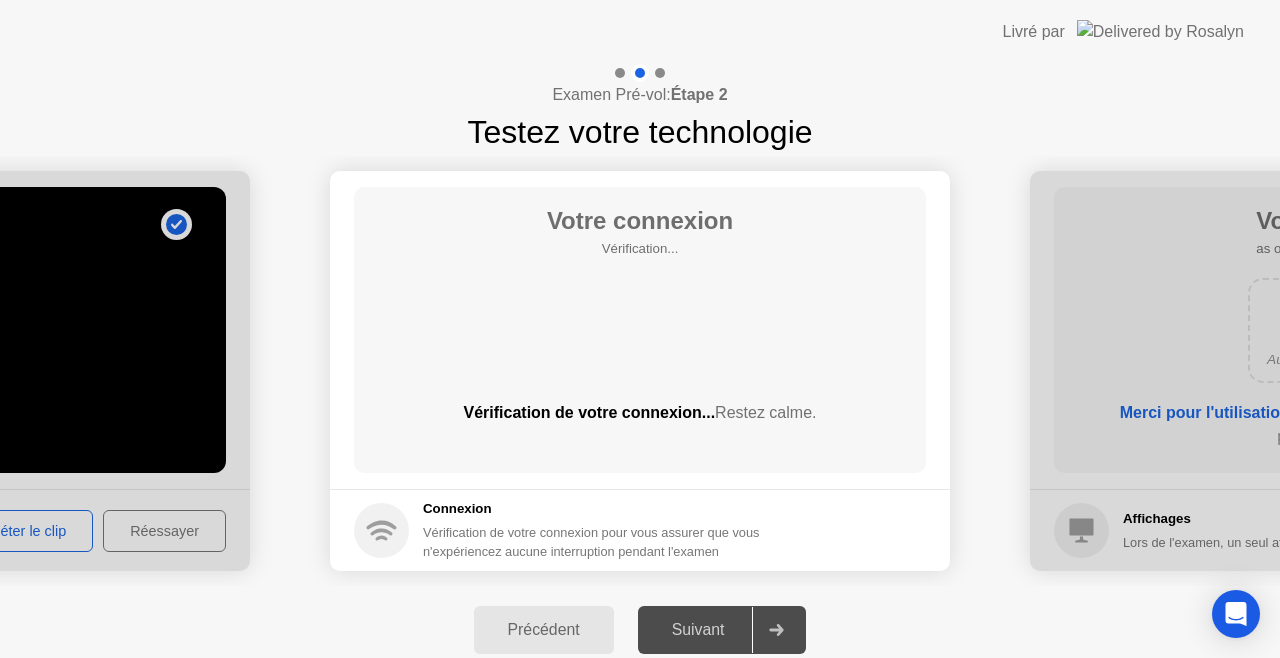 click on "Précédent" 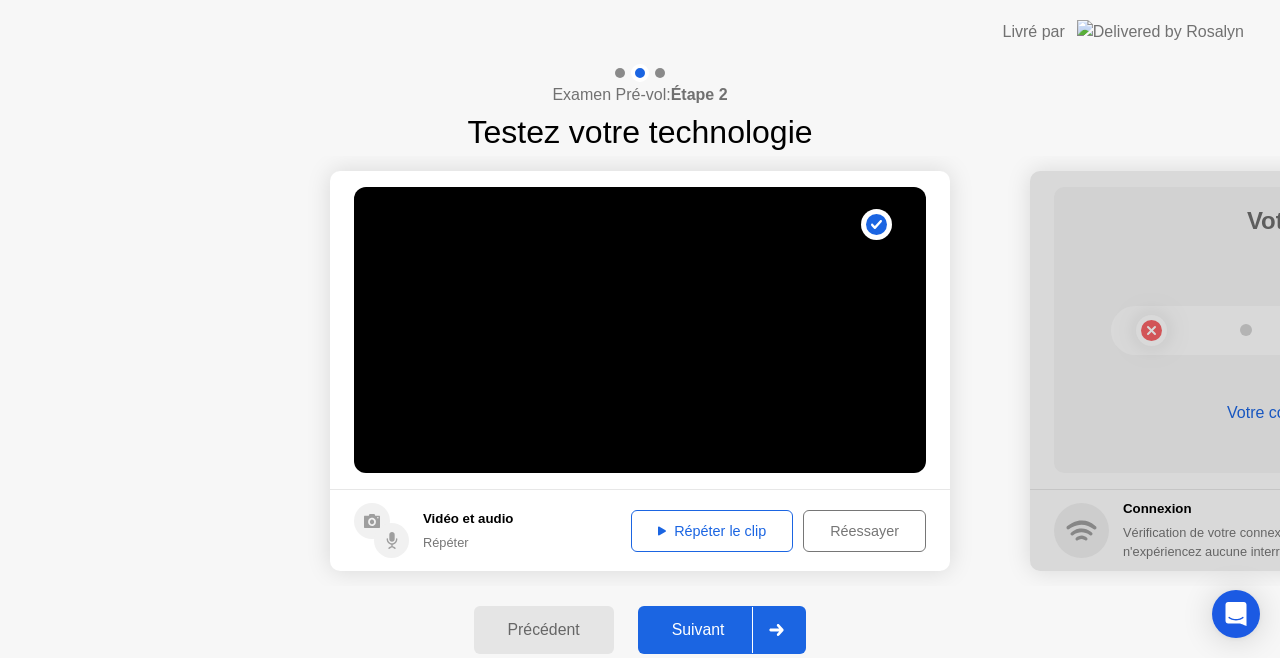 click 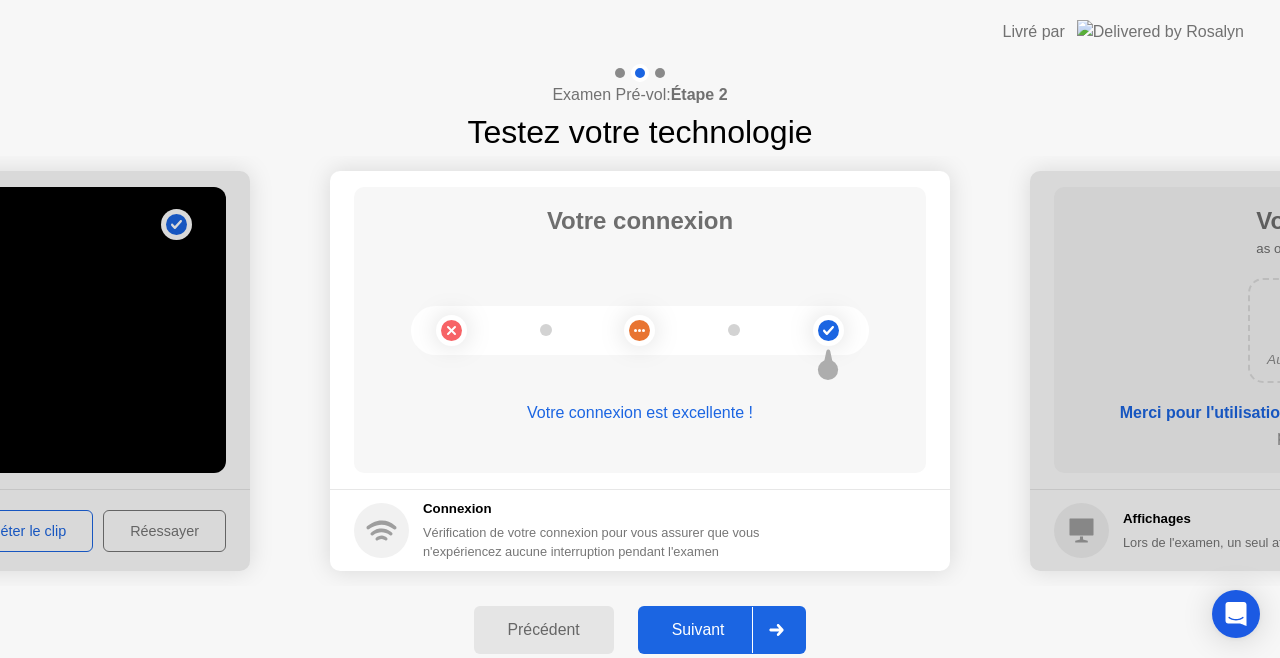 click 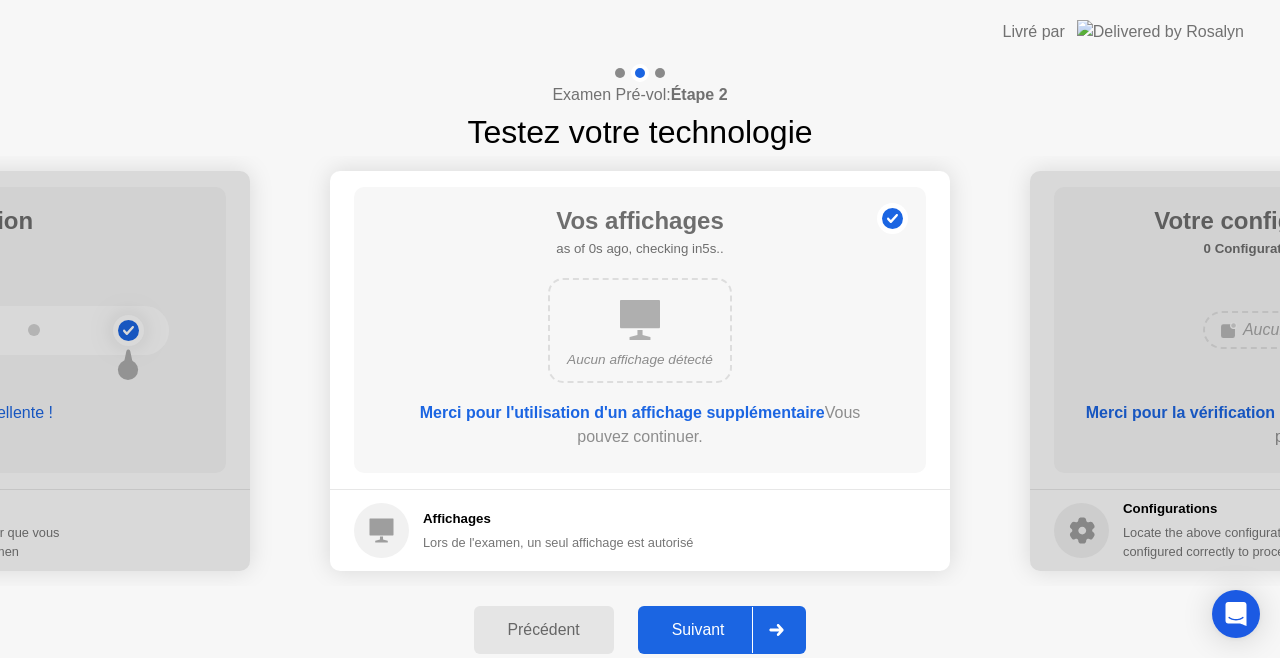 click on "Suivant" 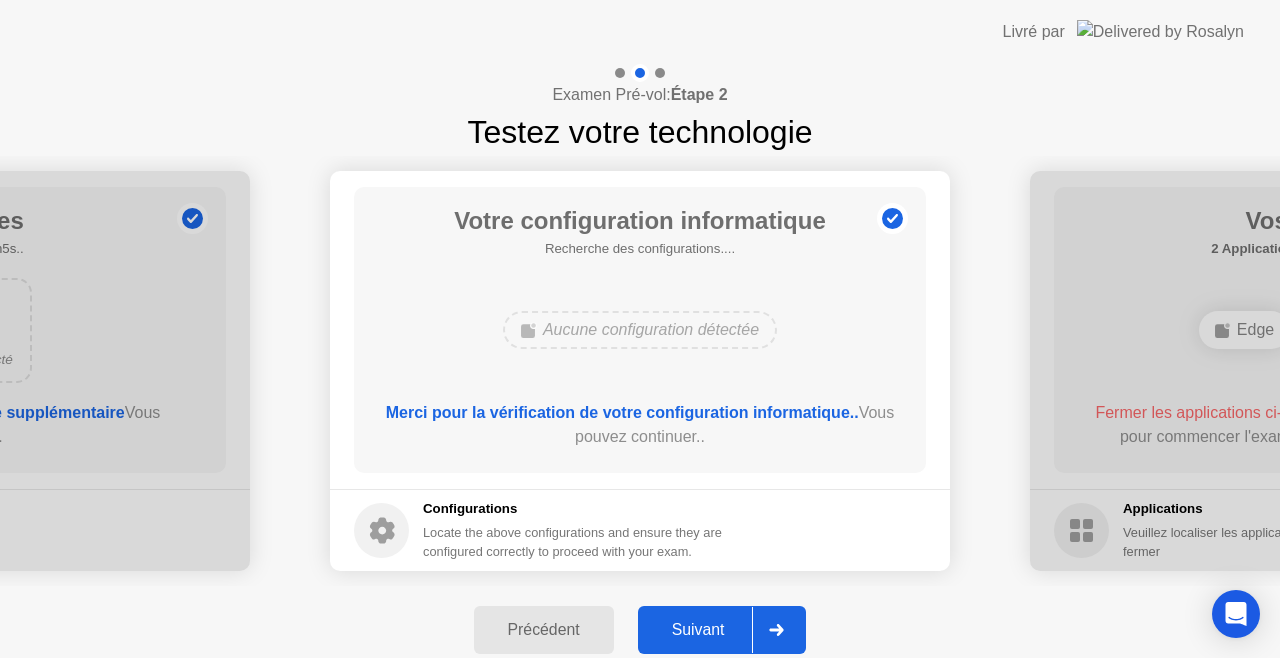 click on "Suivant" 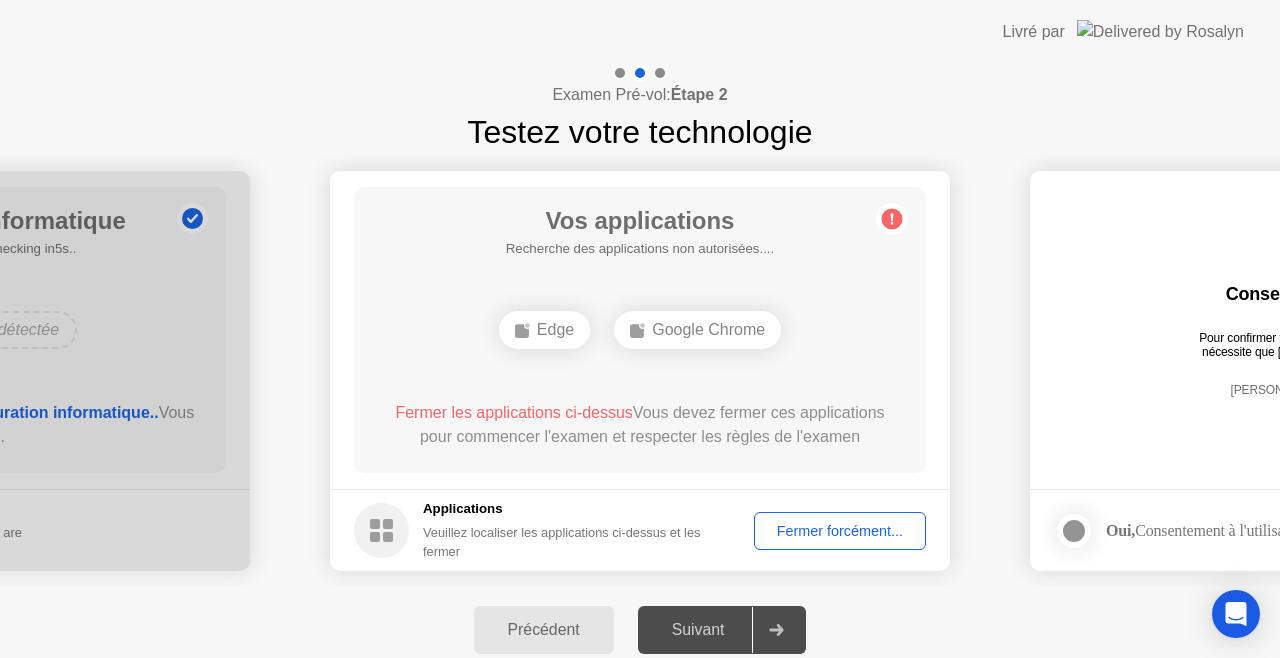 click on "Fermer forcément..." 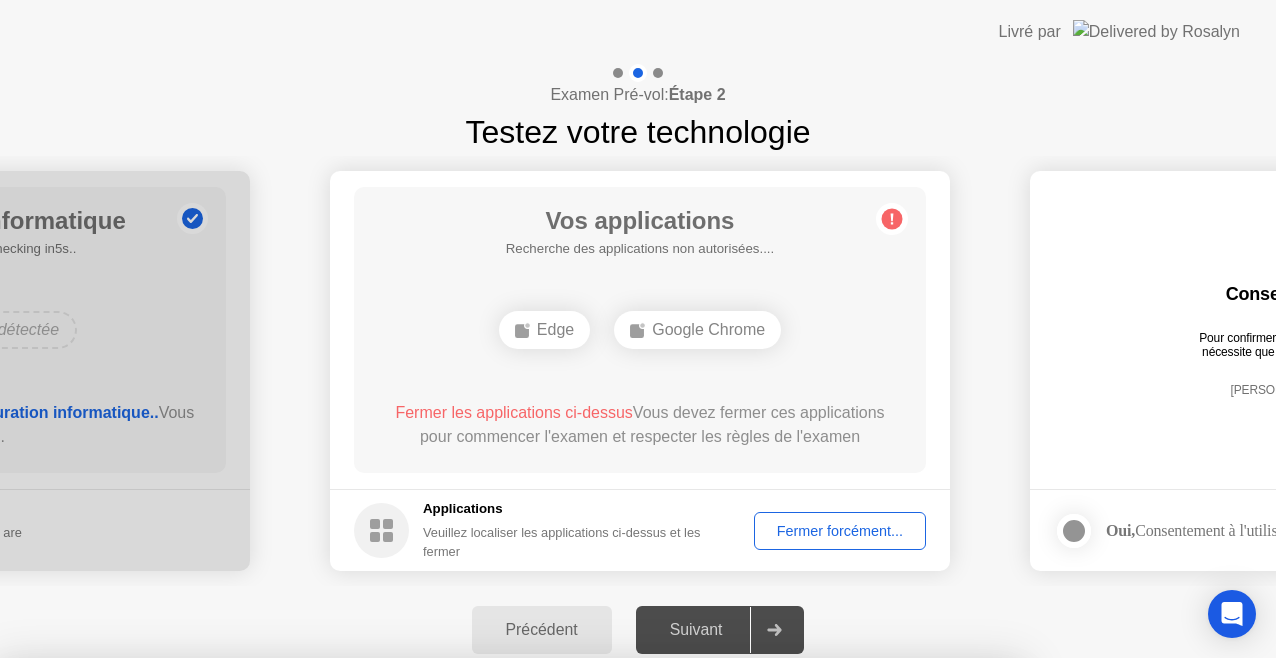 click on "Confirmer" at bounding box center [580, 934] 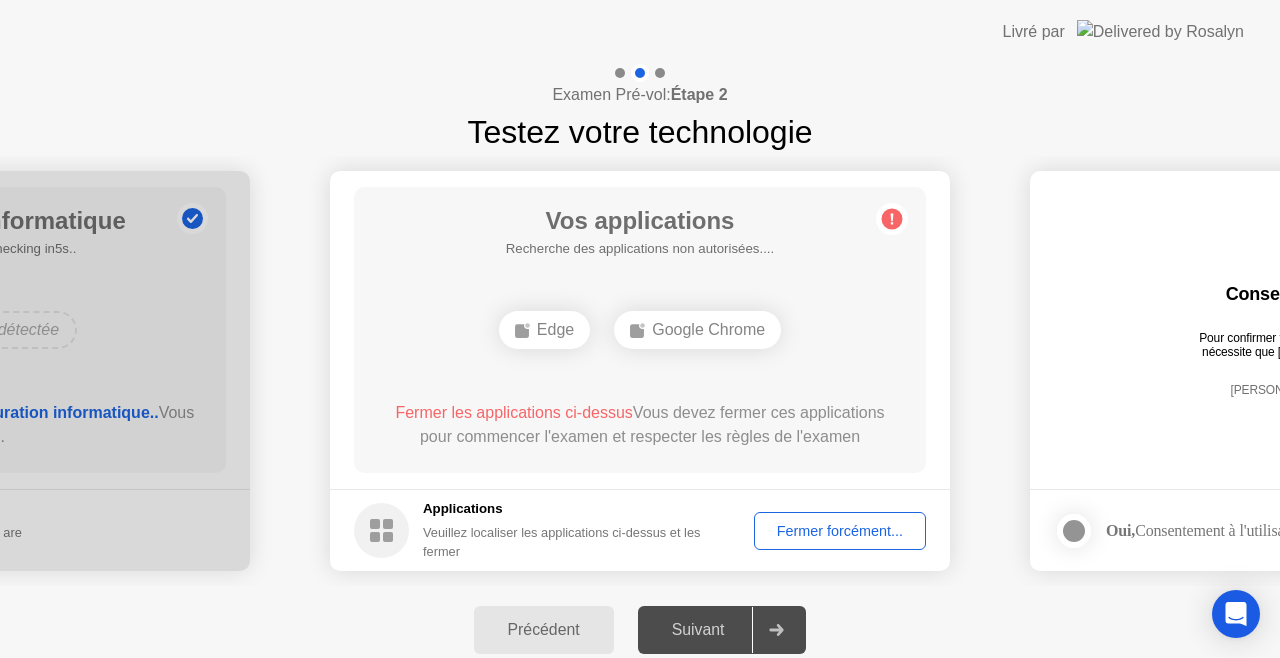 click on "Fermer forcément..." 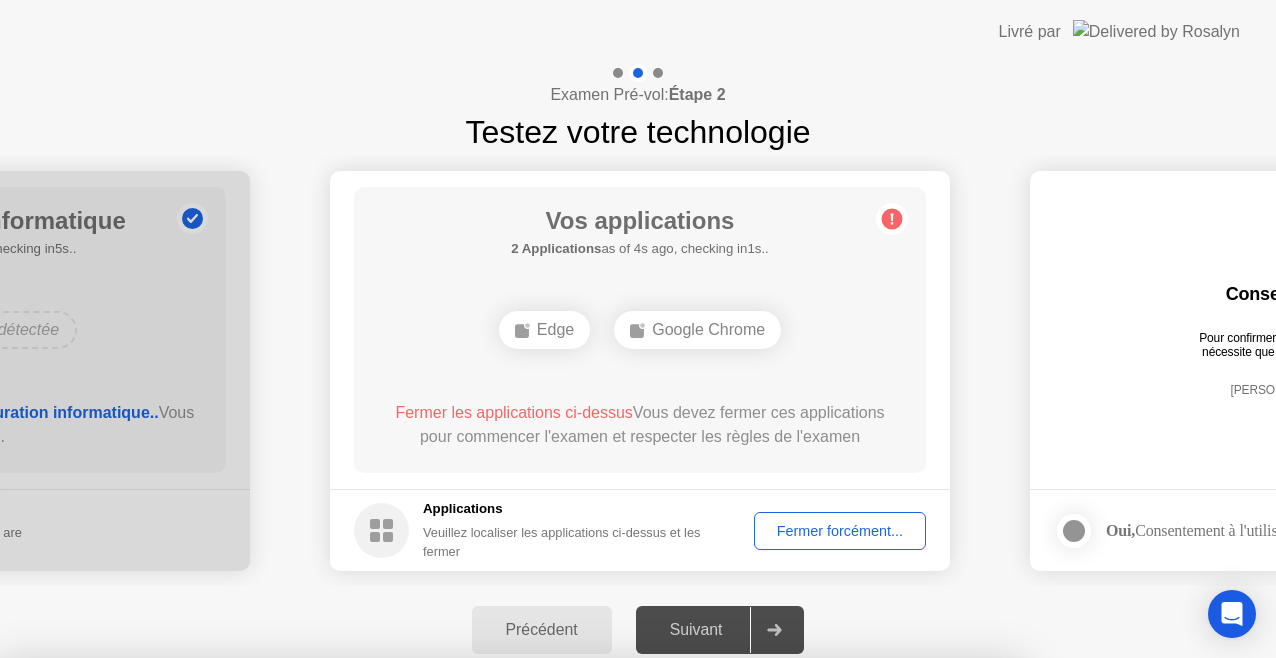 click on "Confirmer" at bounding box center (580, 934) 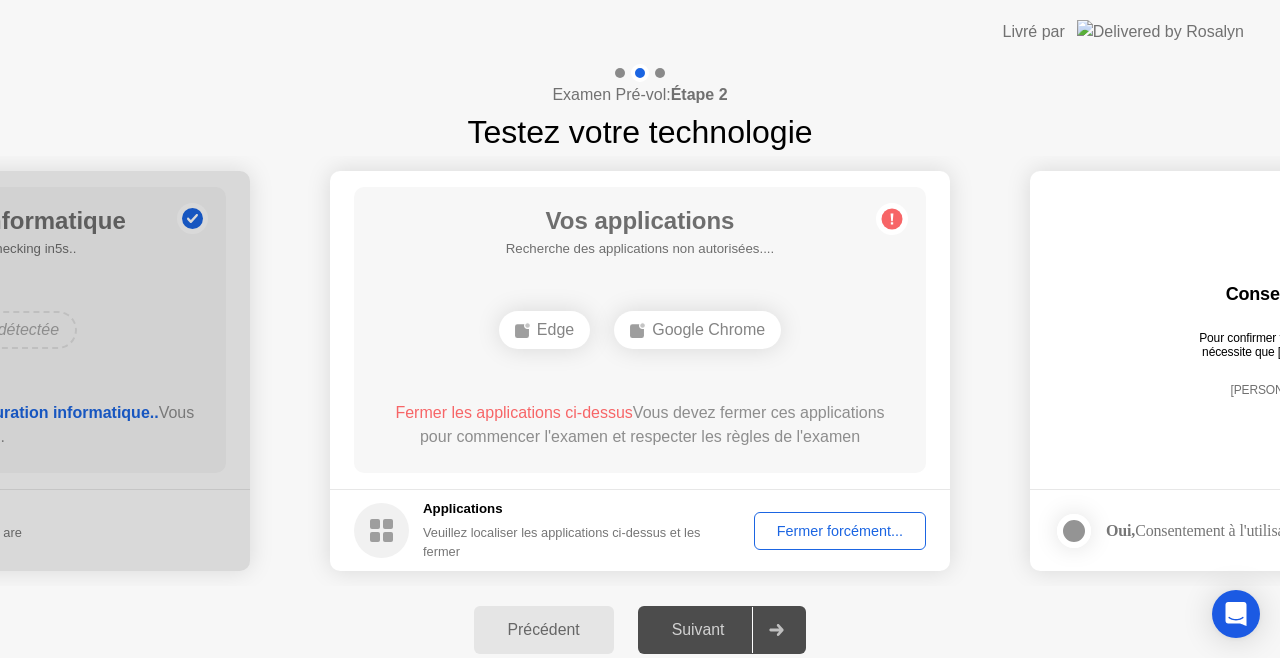 drag, startPoint x: 690, startPoint y: 620, endPoint x: 690, endPoint y: 642, distance: 22 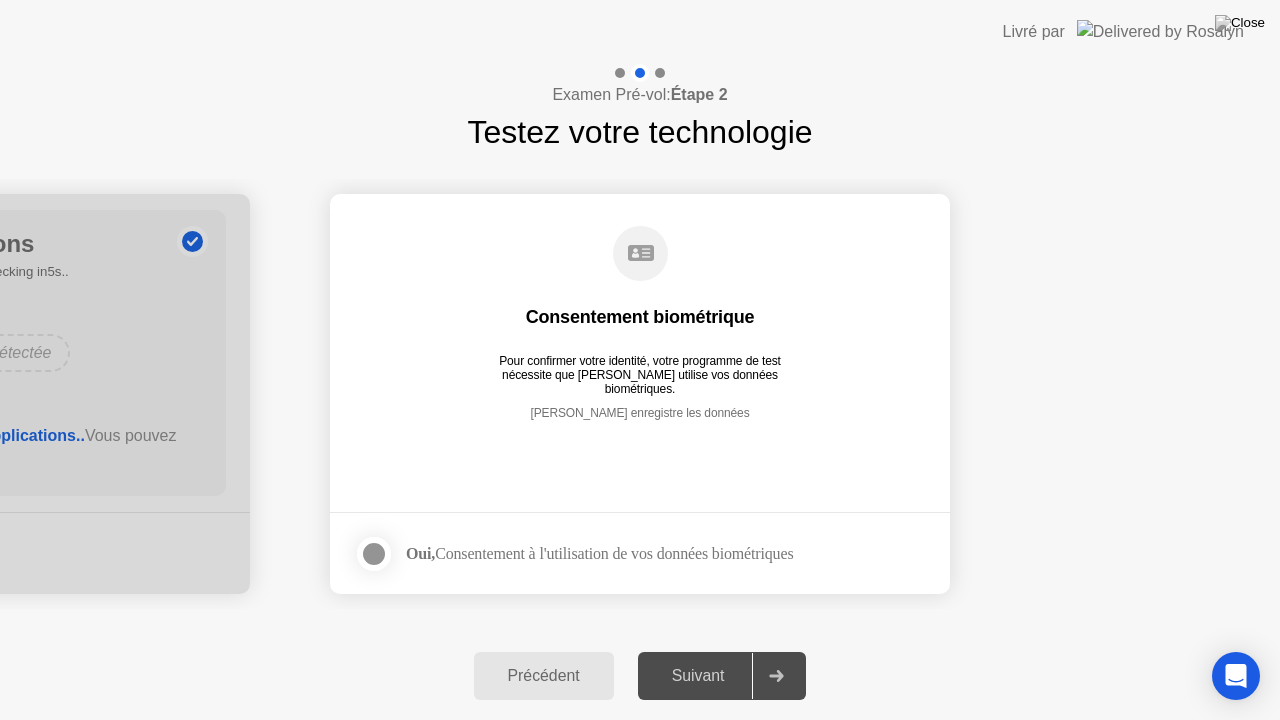 click on "Suivant" 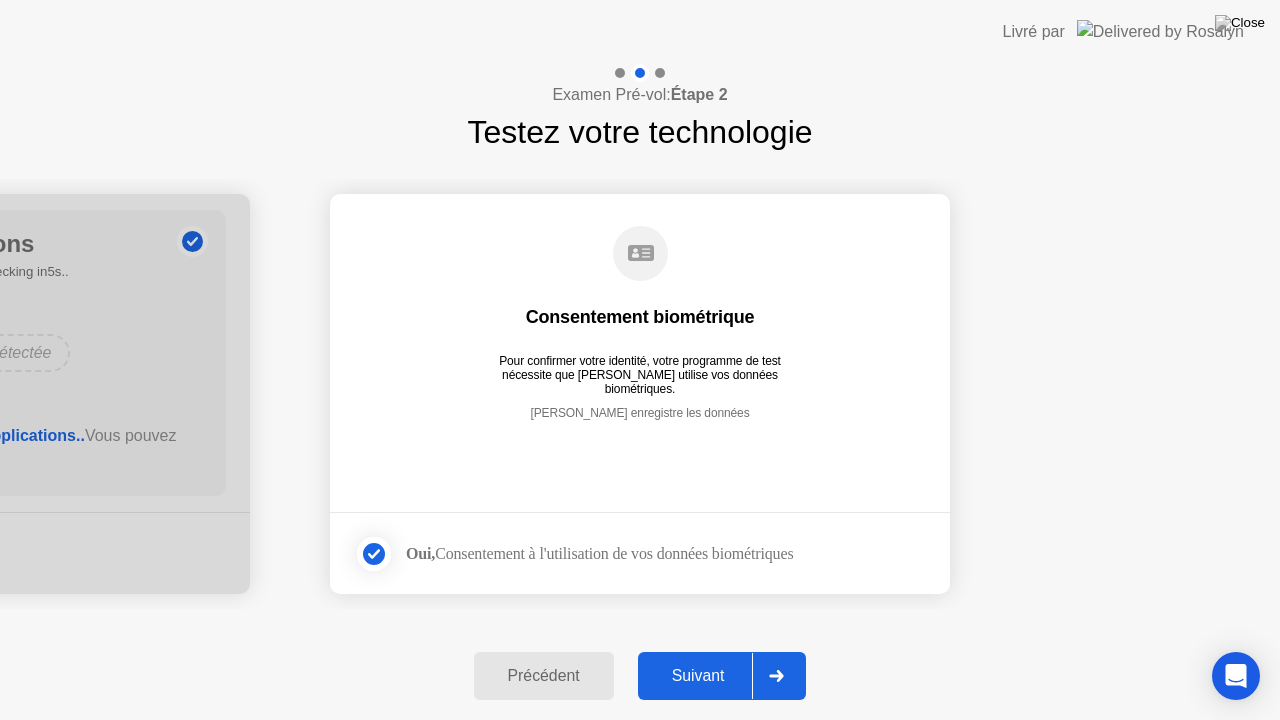 click on "Suivant" 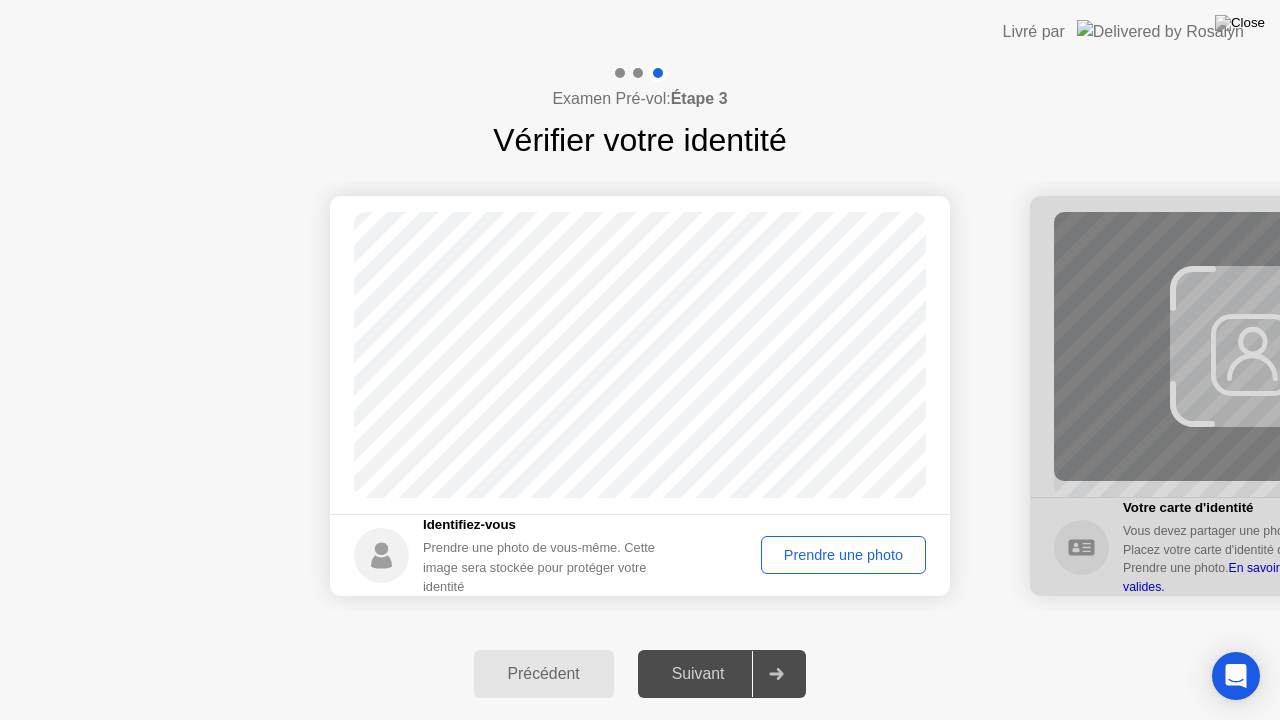 click on "Prendre une photo" 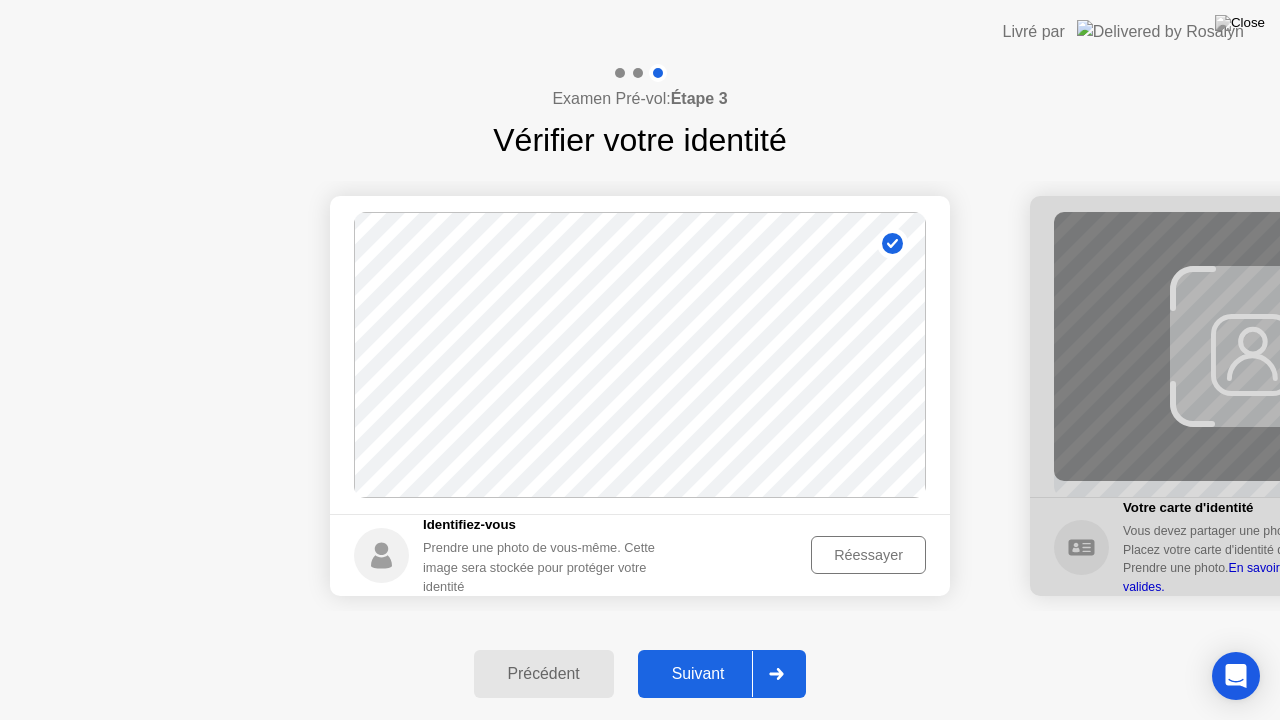click 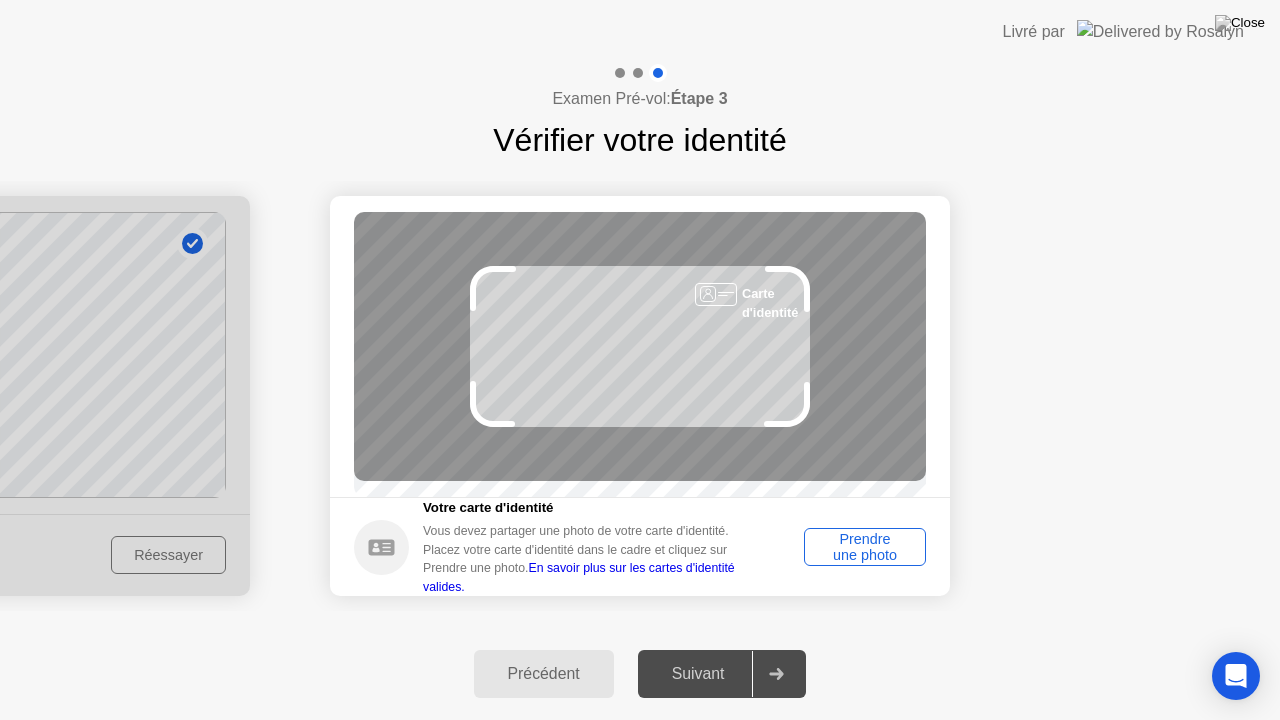 click on "Prendre une photo" 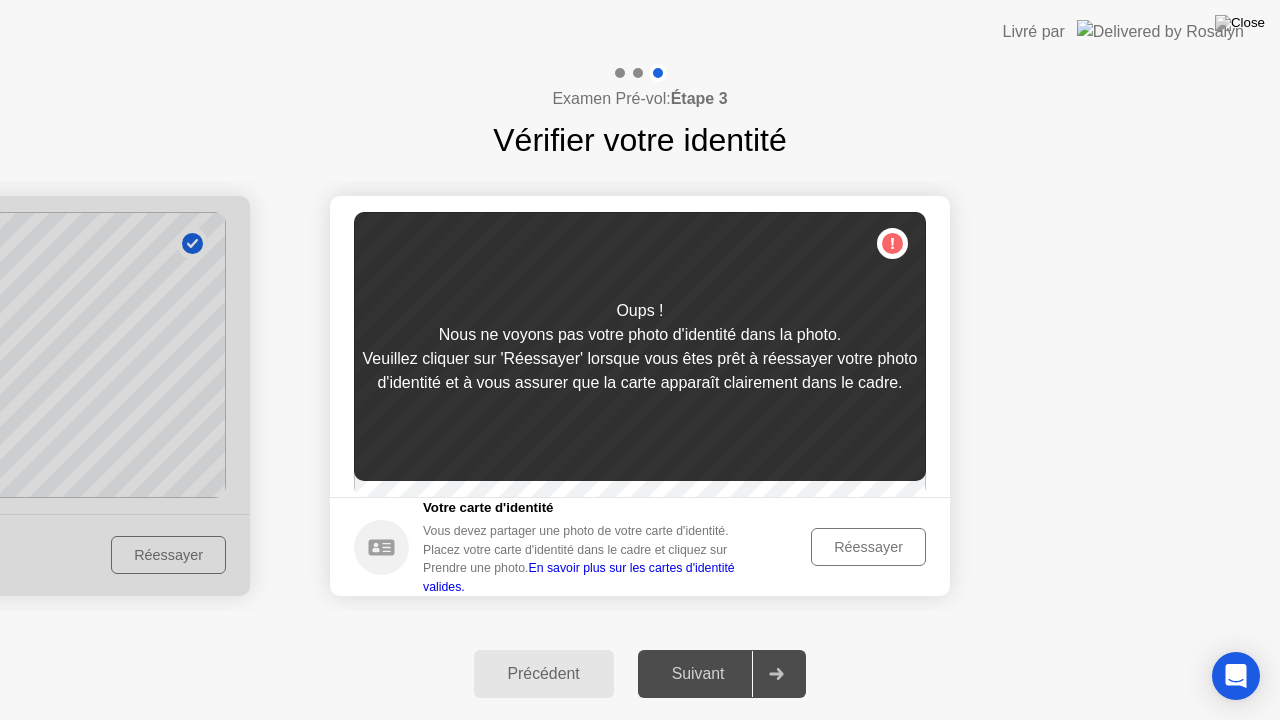 click on "Réessayer" 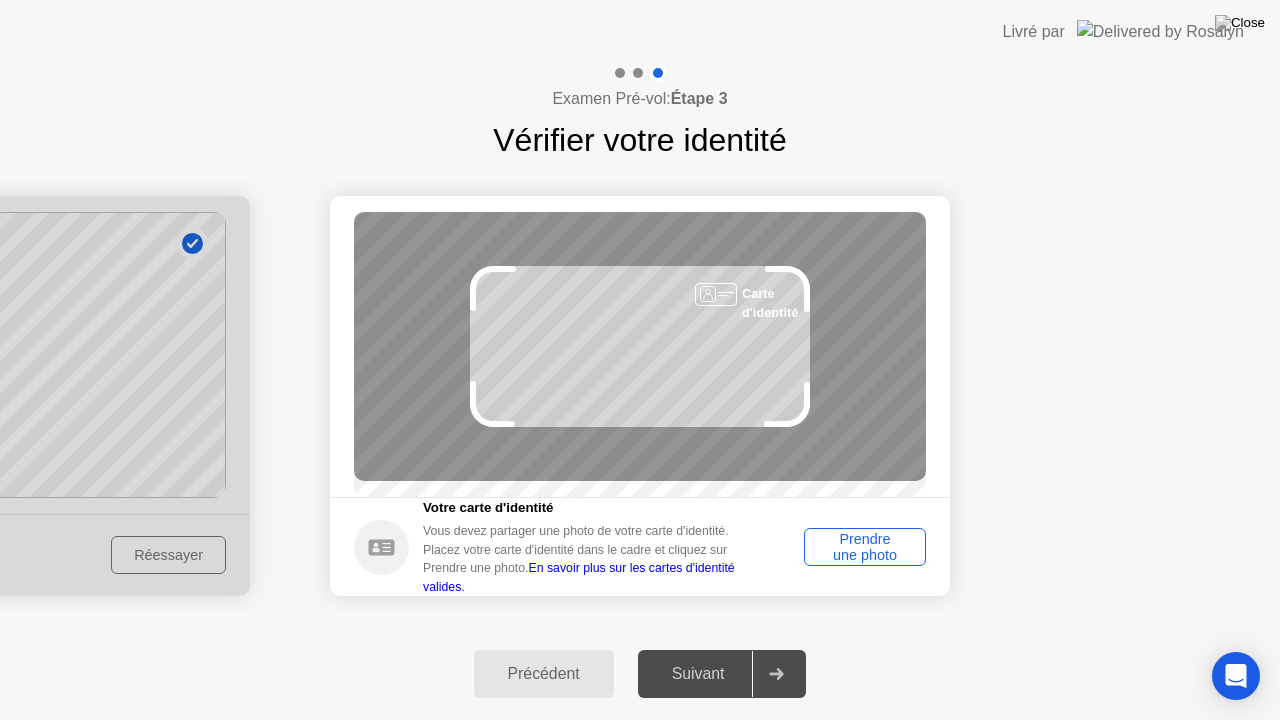 click on "Prendre une photo" 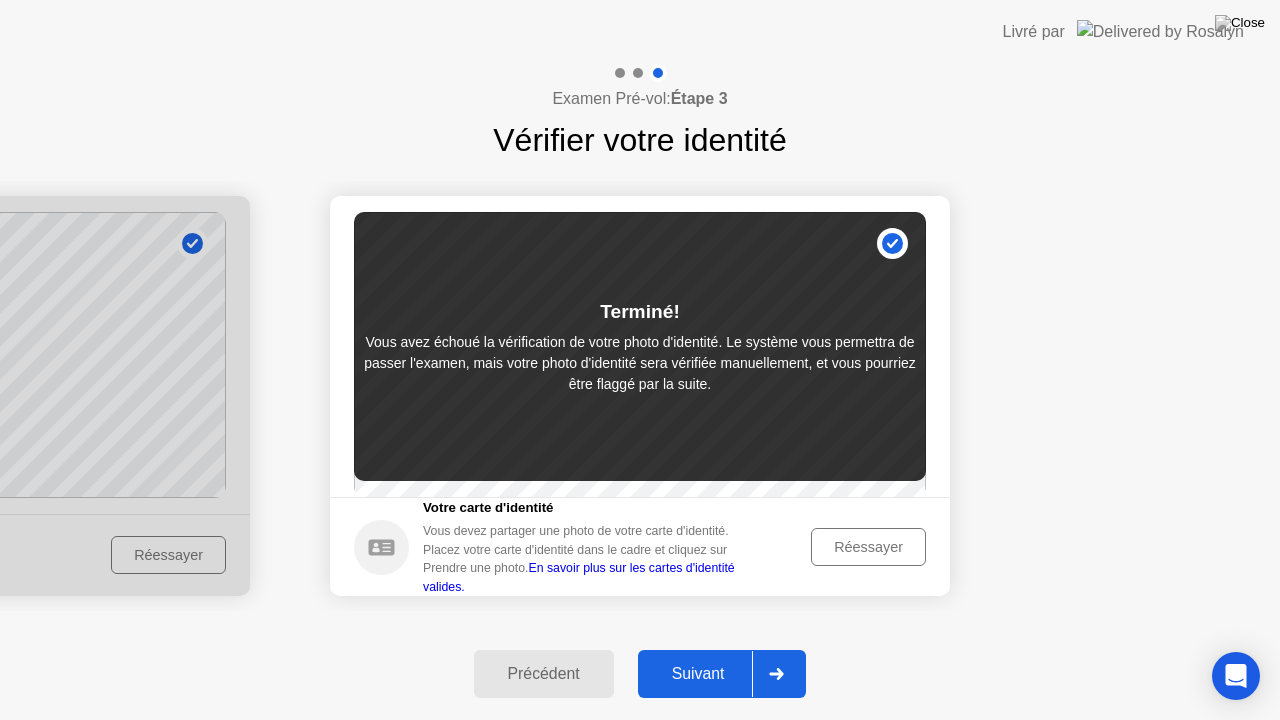click on "Précédent" 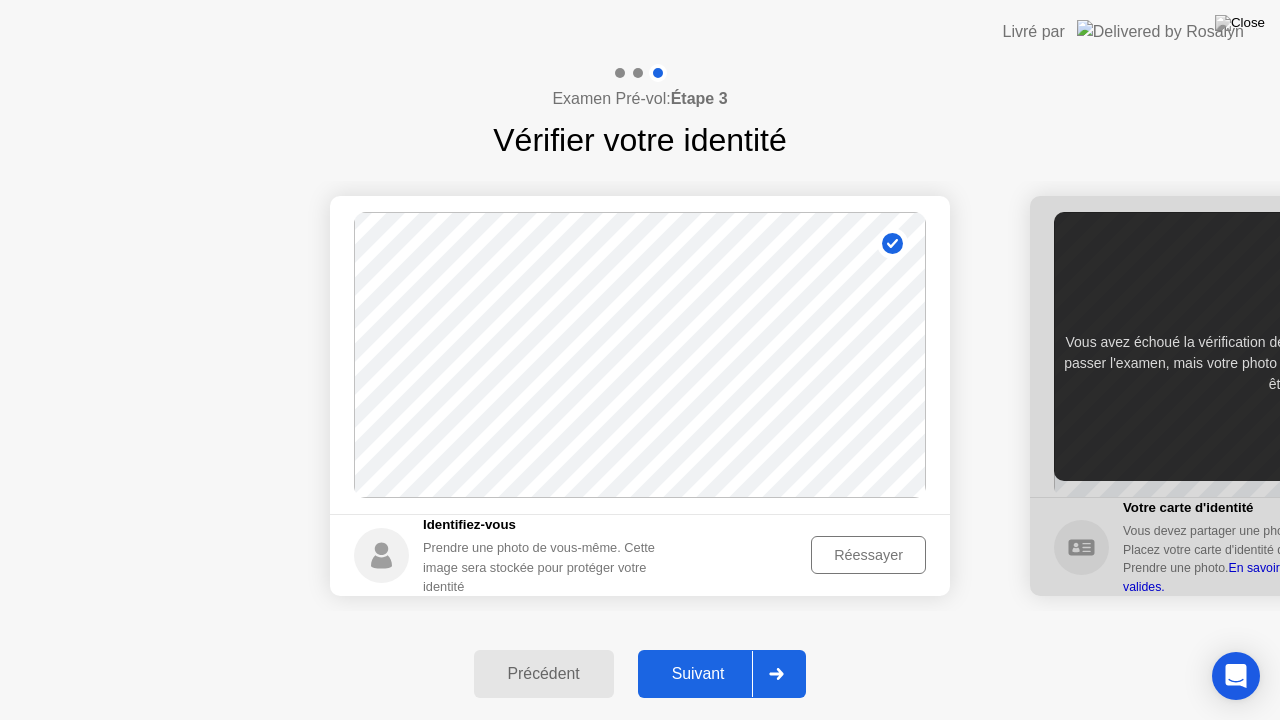 click on "Réessayer" 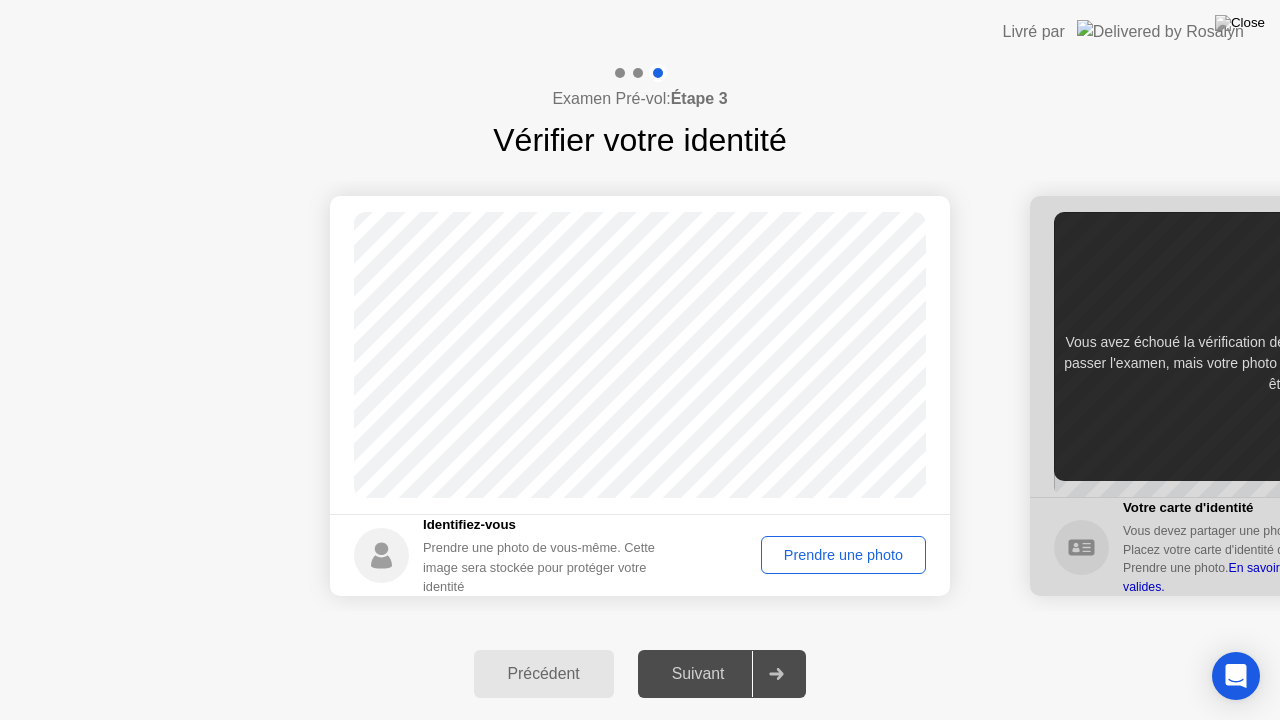 click on "Prendre une photo" 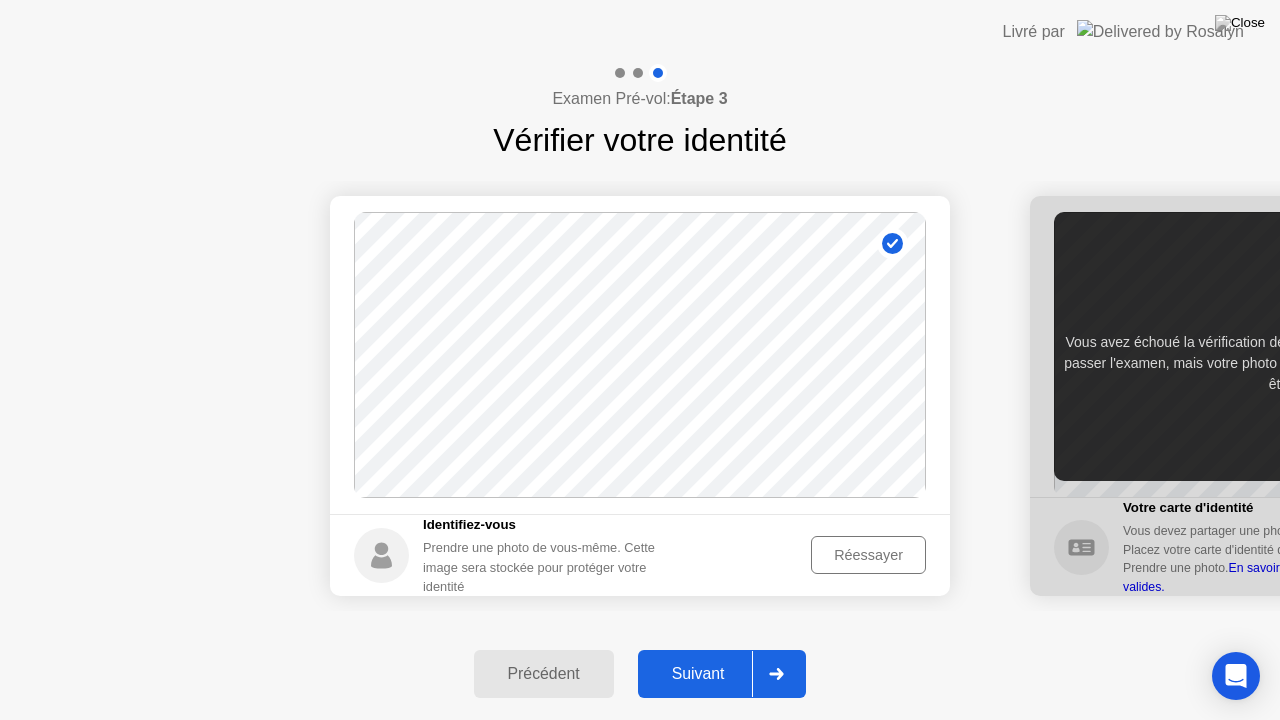 click on "Suivant" 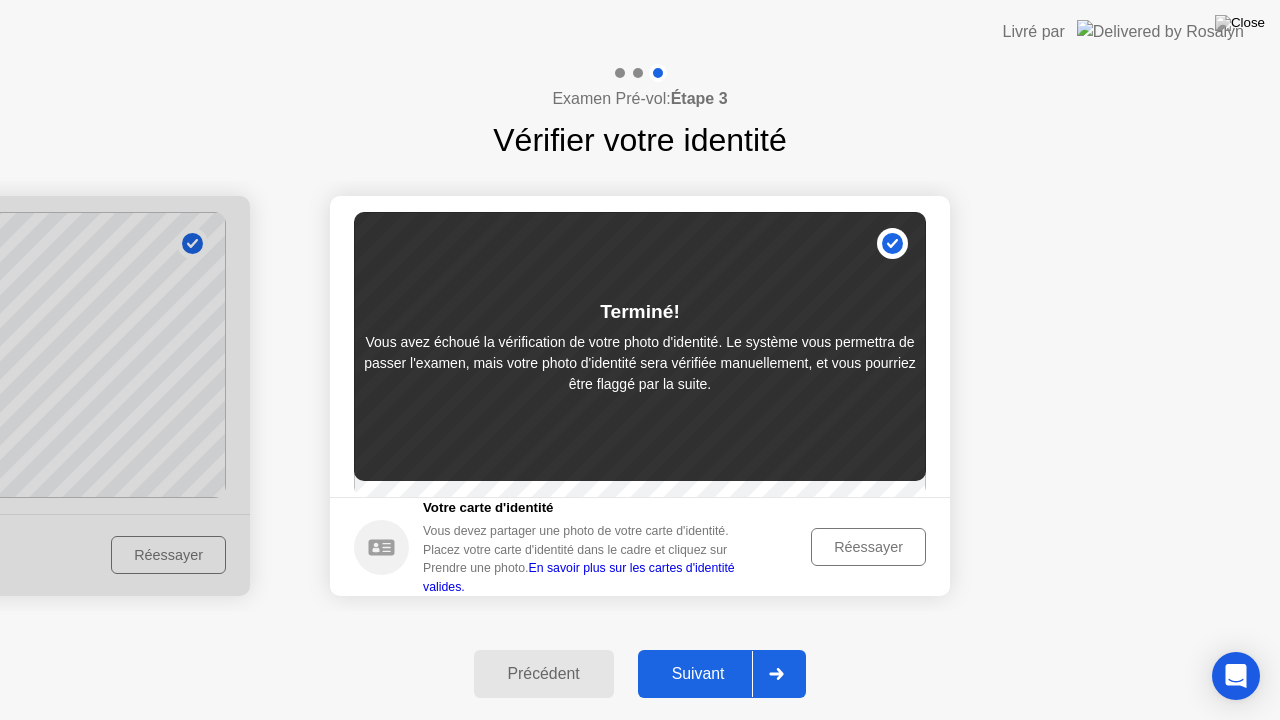 click on "Réessayer" 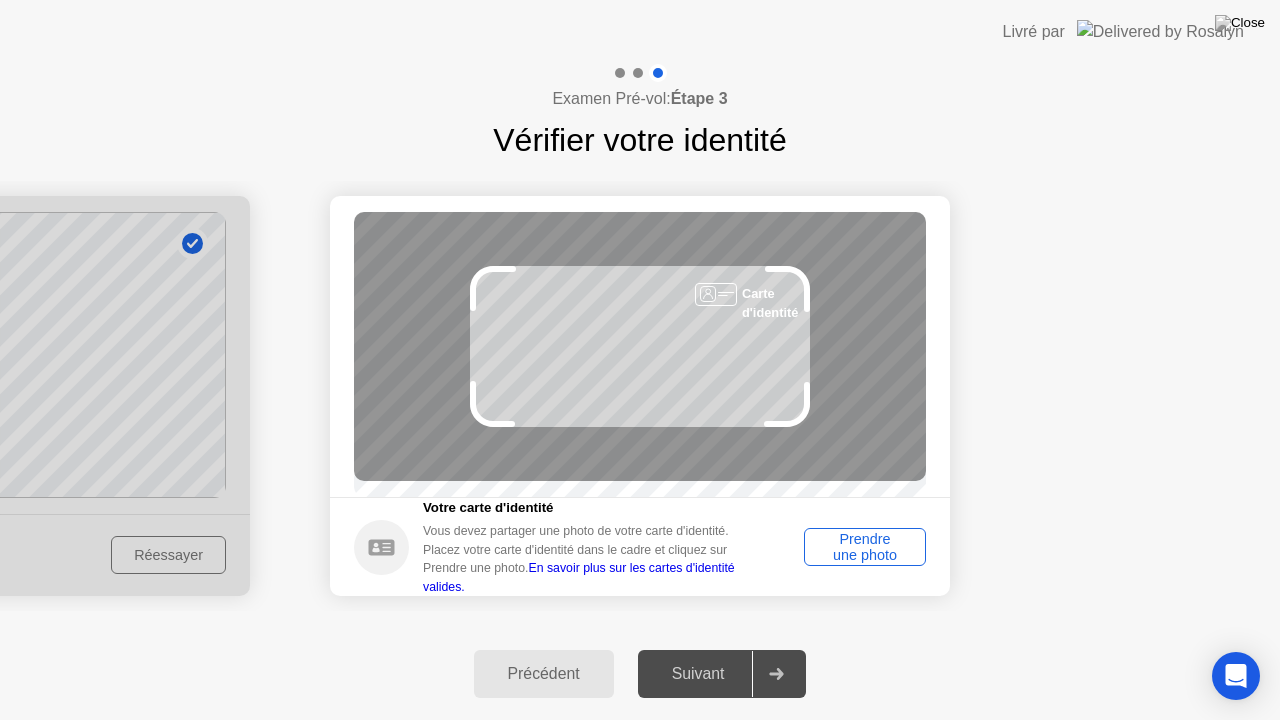 click on "Prendre une photo" 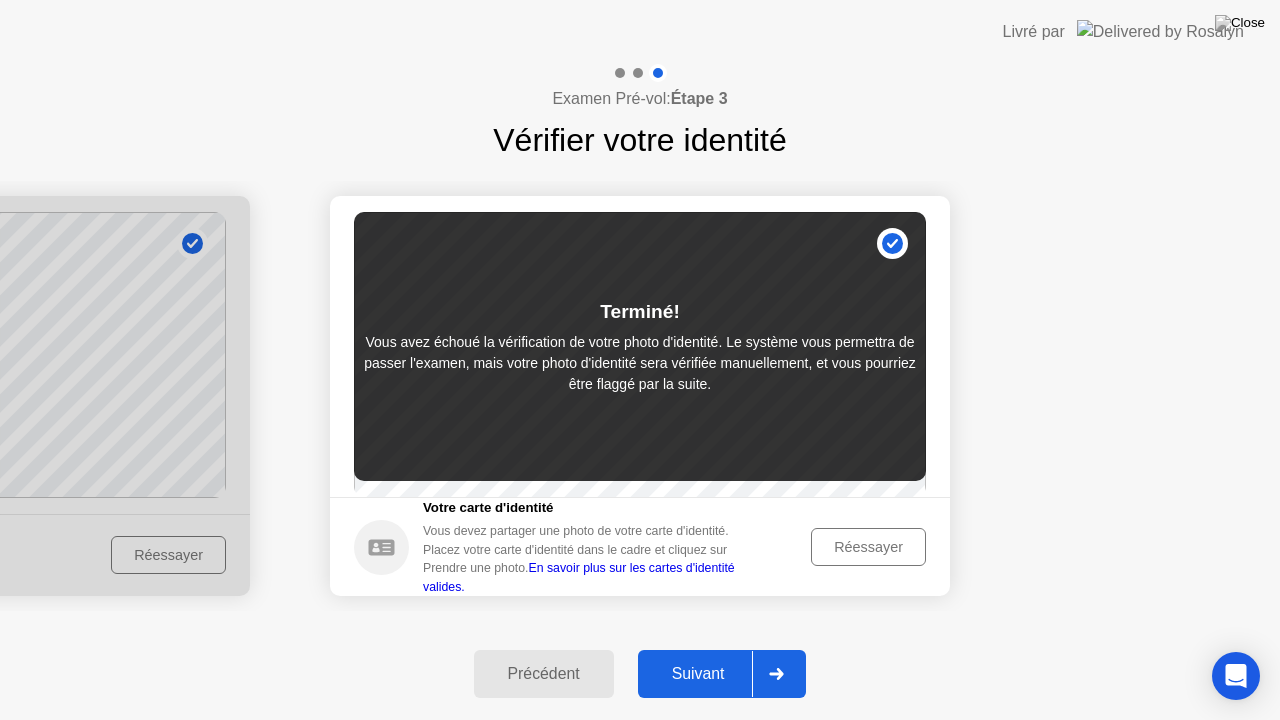 click on "Suivant" 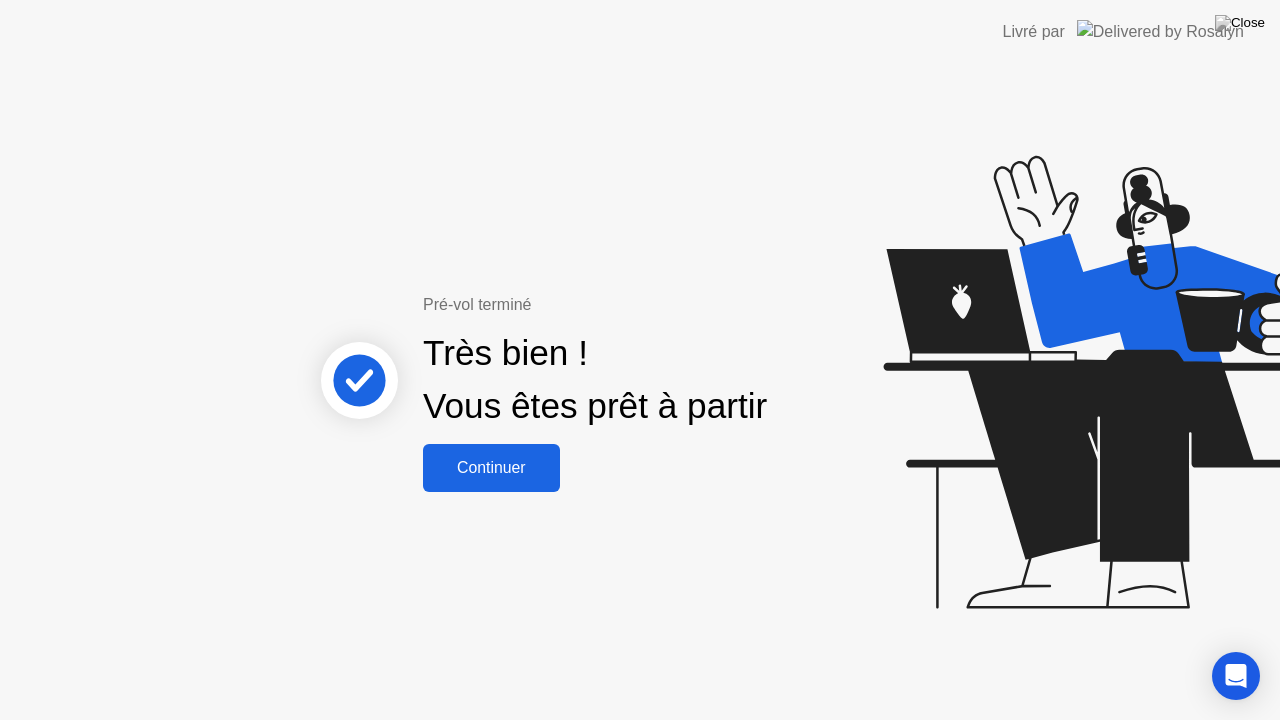 click on "Continuer" 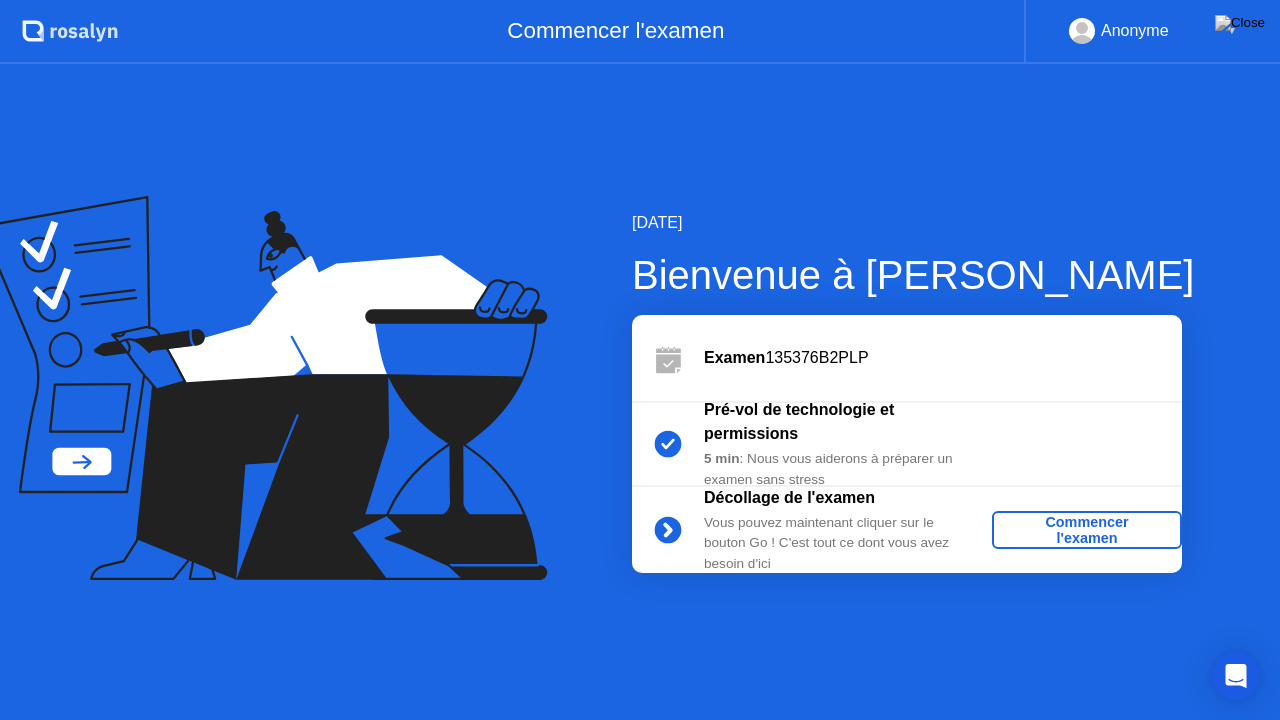 click on "Commencer l'examen" 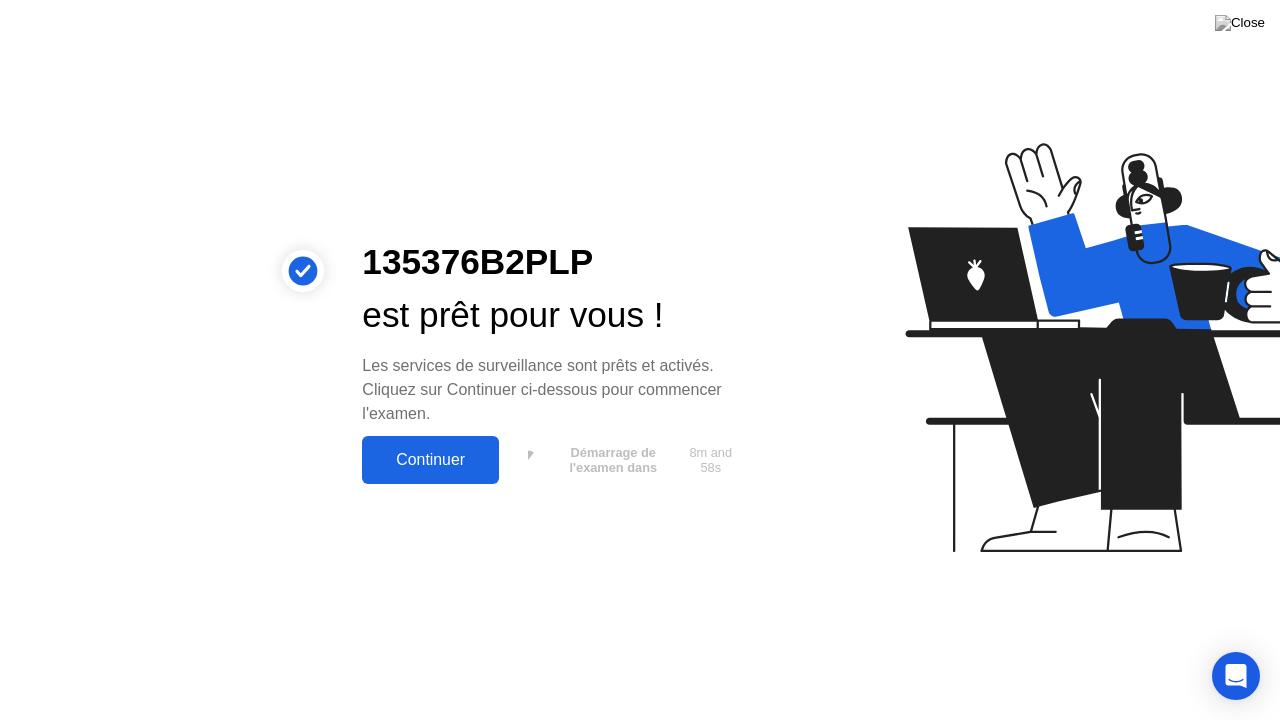 click on "Continuer" 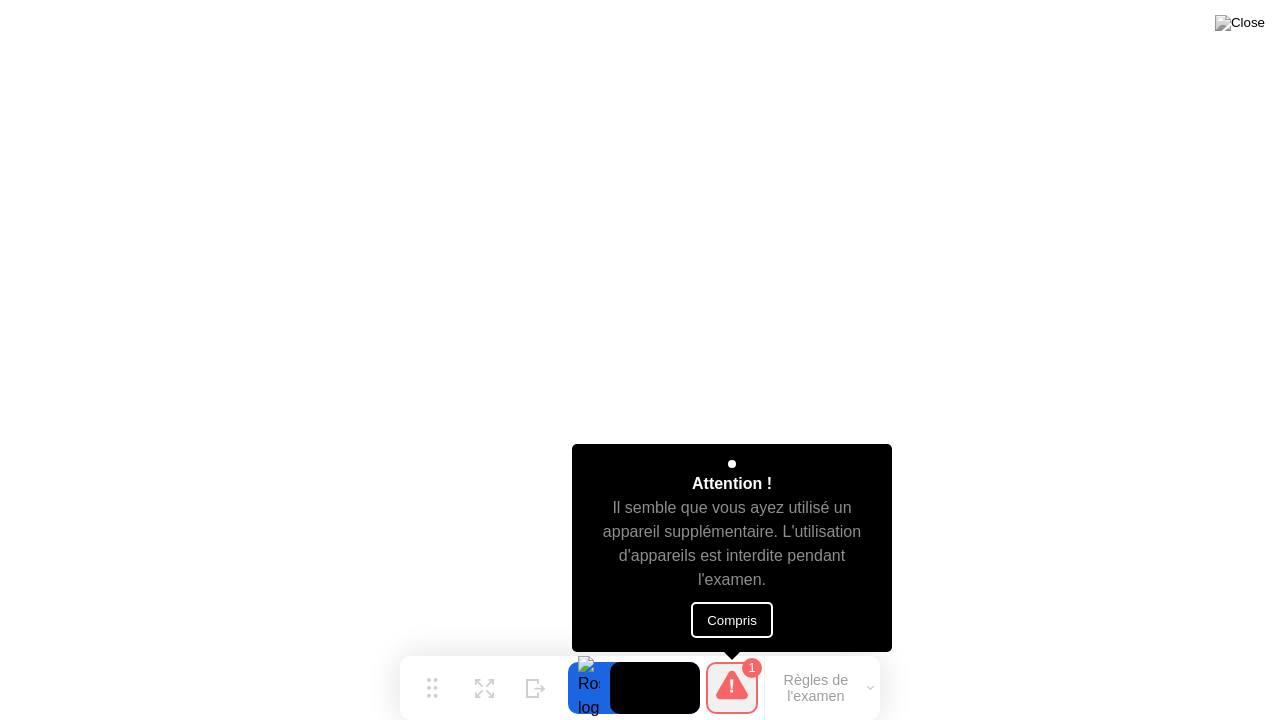 click on "Compris" 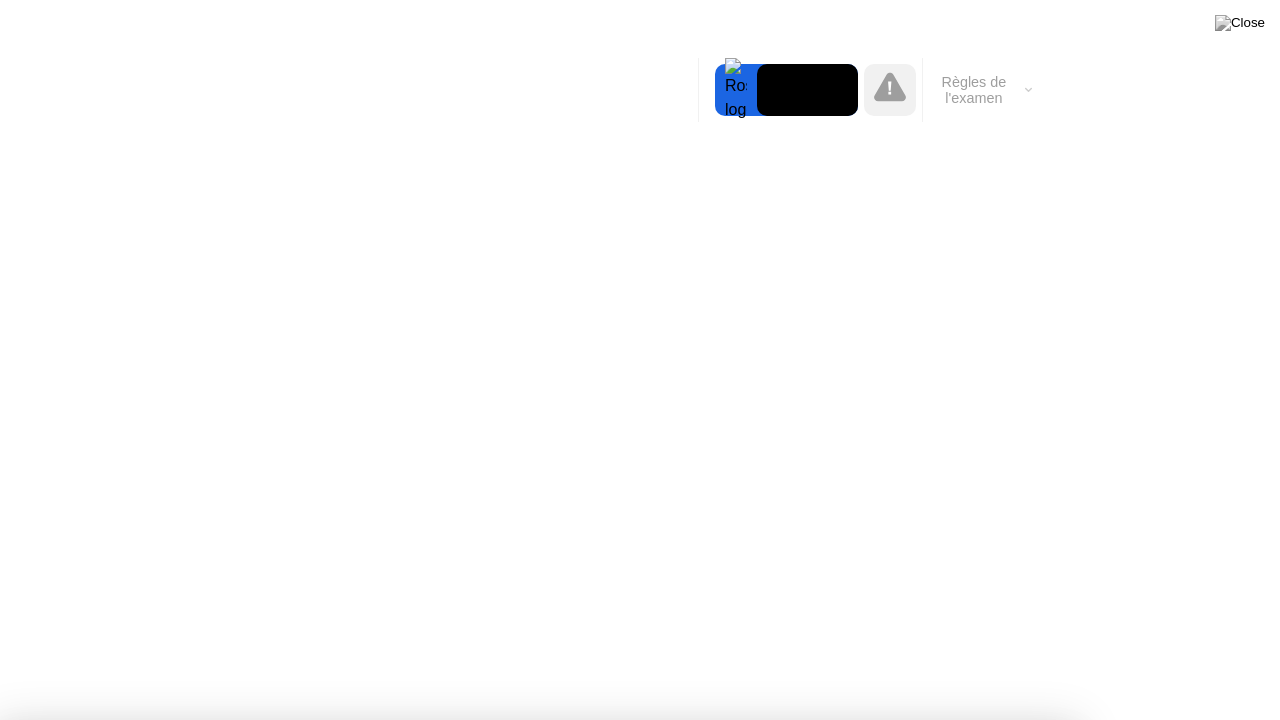 click on "Compris!" at bounding box center (657, 1227) 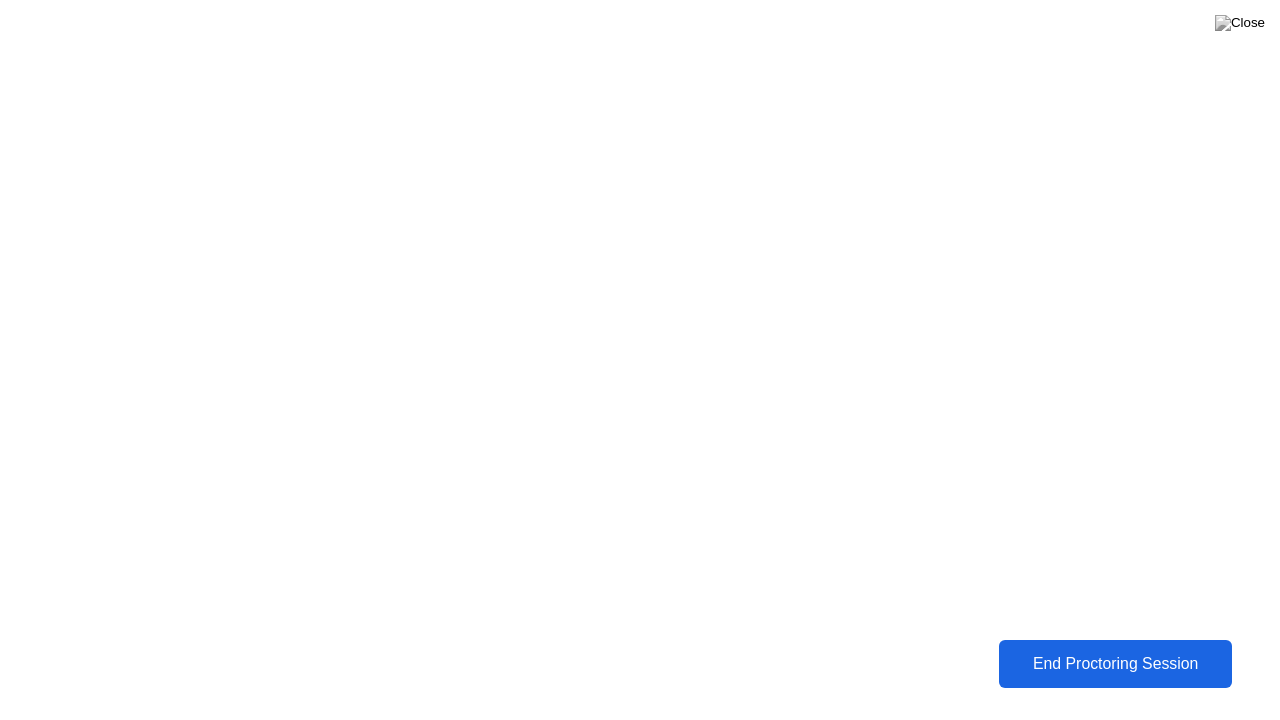 click on "End Proctoring Session" 